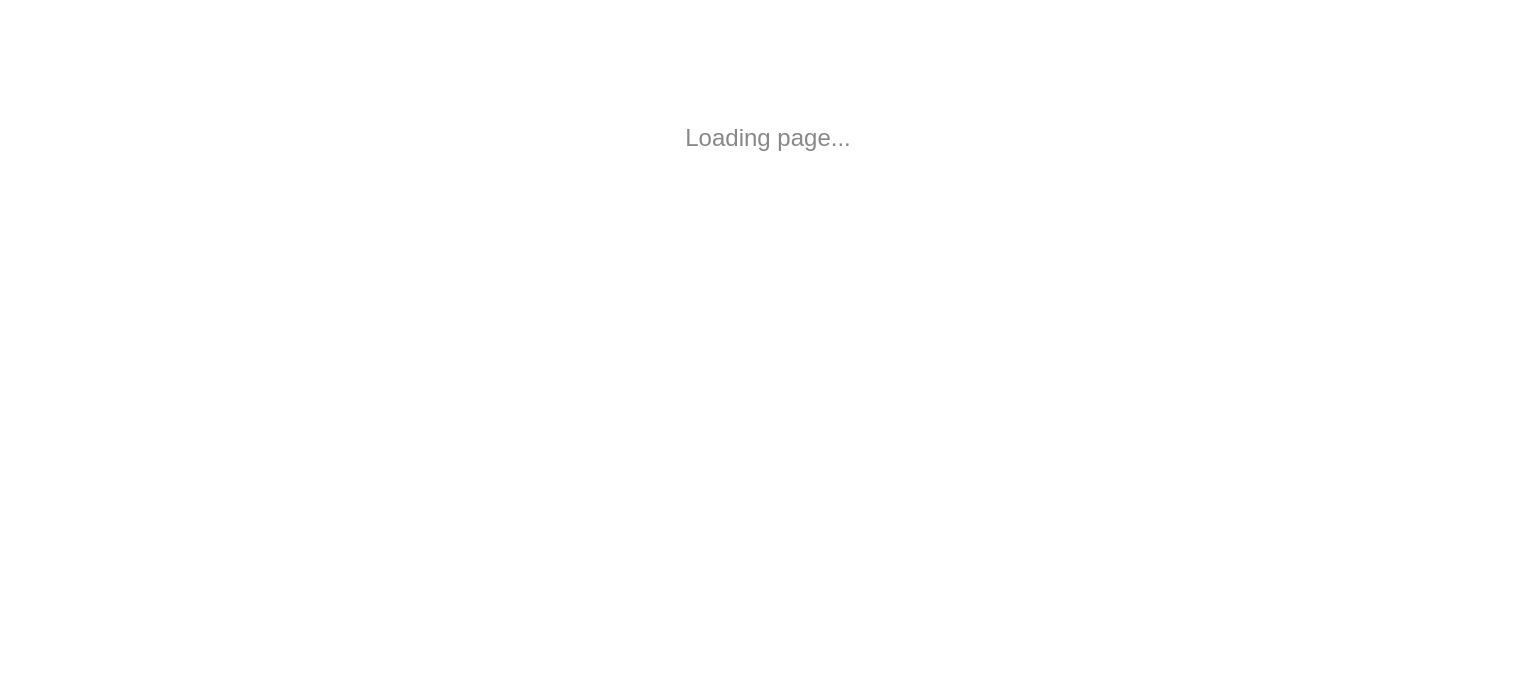 scroll, scrollTop: 0, scrollLeft: 0, axis: both 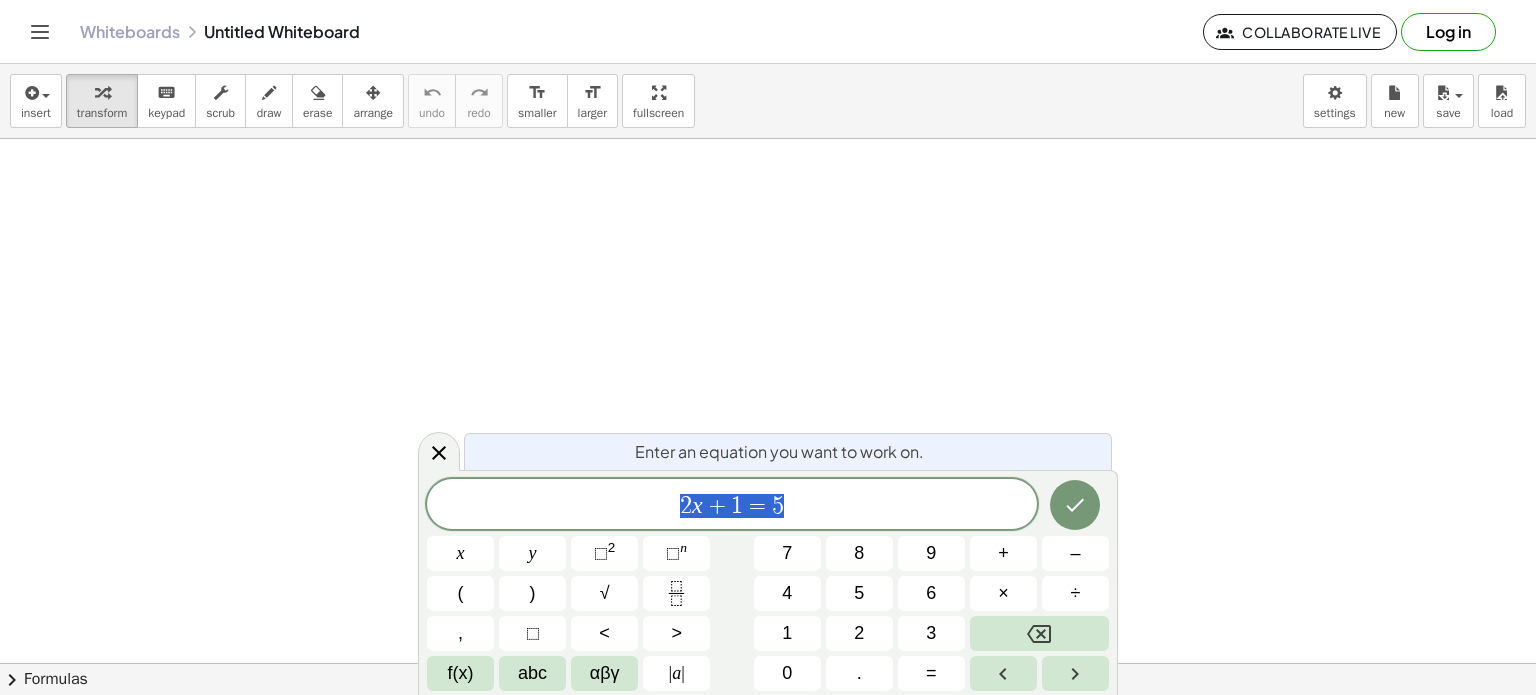 click on "Enter an equation you want to work on." at bounding box center [788, 451] 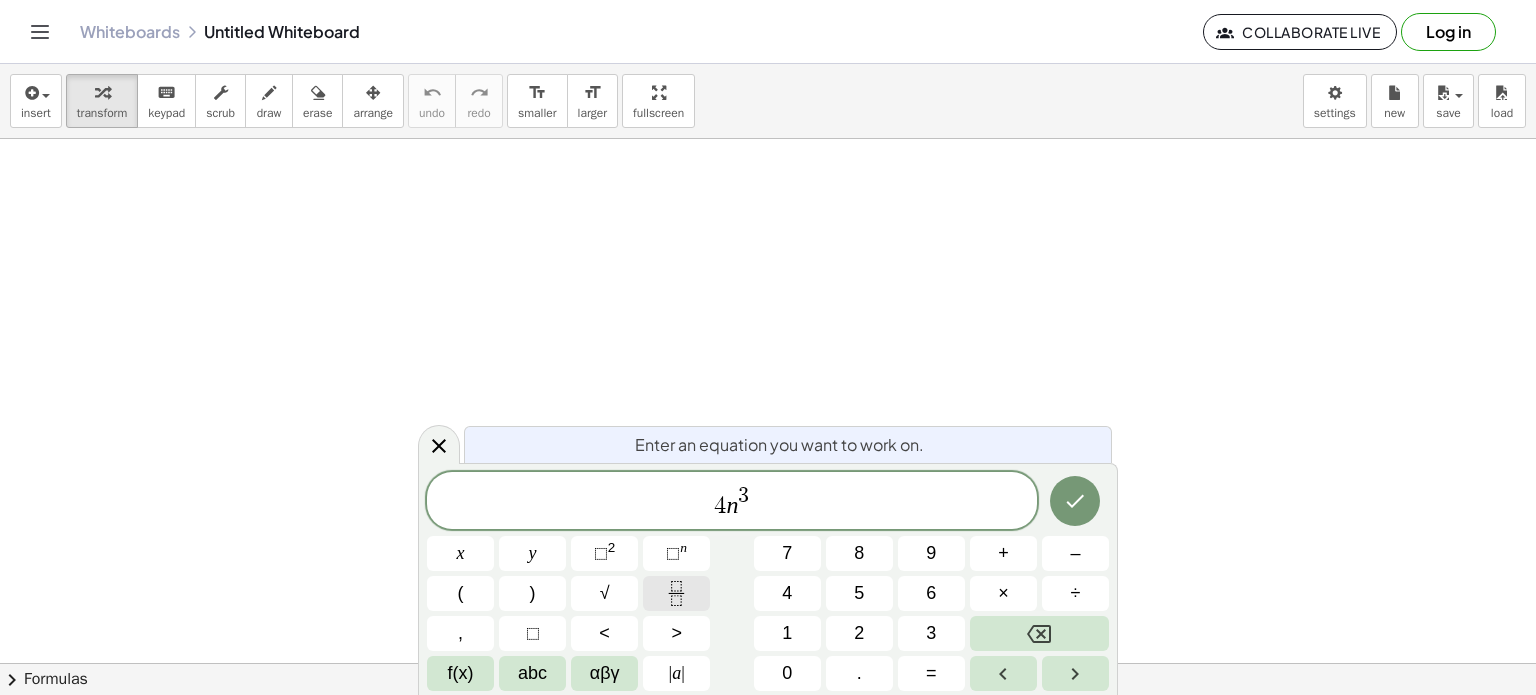 click 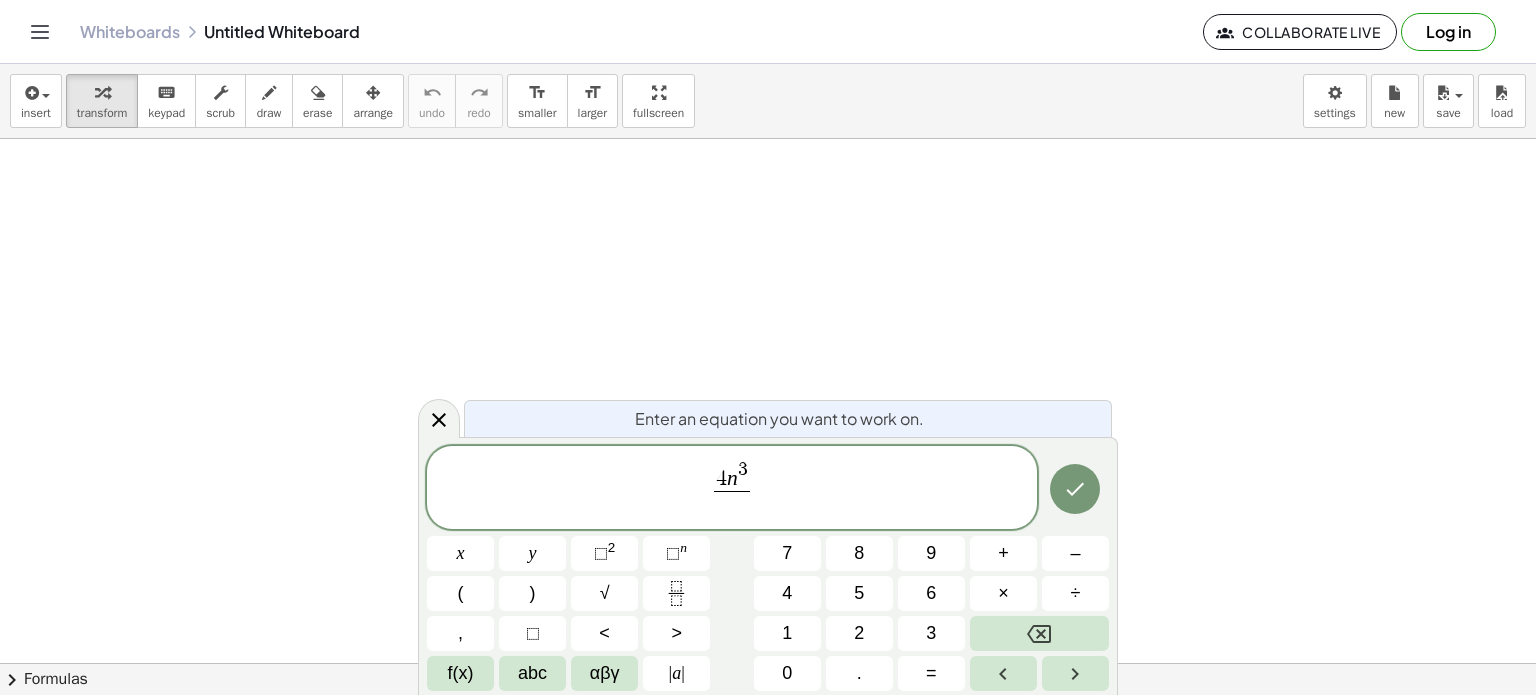 click on "4 n 3 ​ ​" at bounding box center [732, 489] 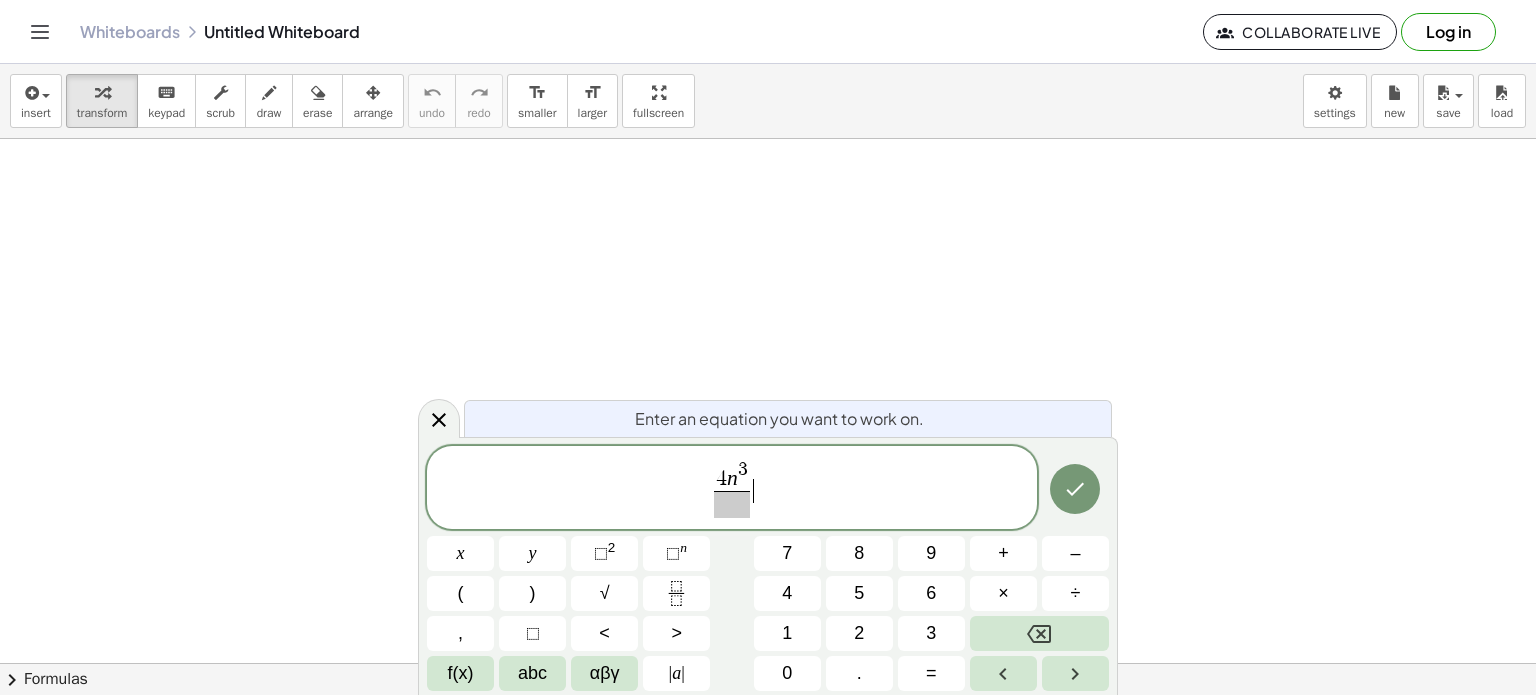 click on "3" at bounding box center (743, 469) 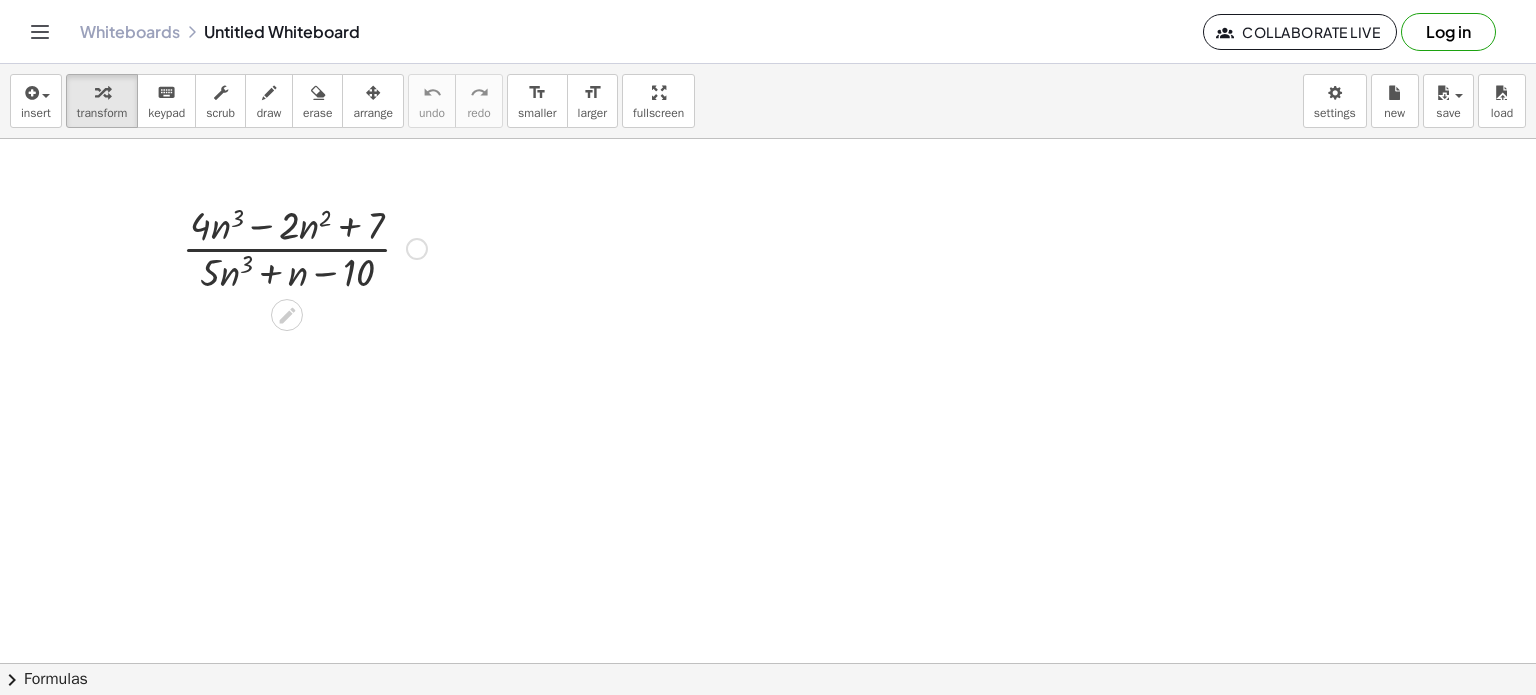 drag, startPoint x: 348, startPoint y: 280, endPoint x: 898, endPoint y: 551, distance: 613.14026 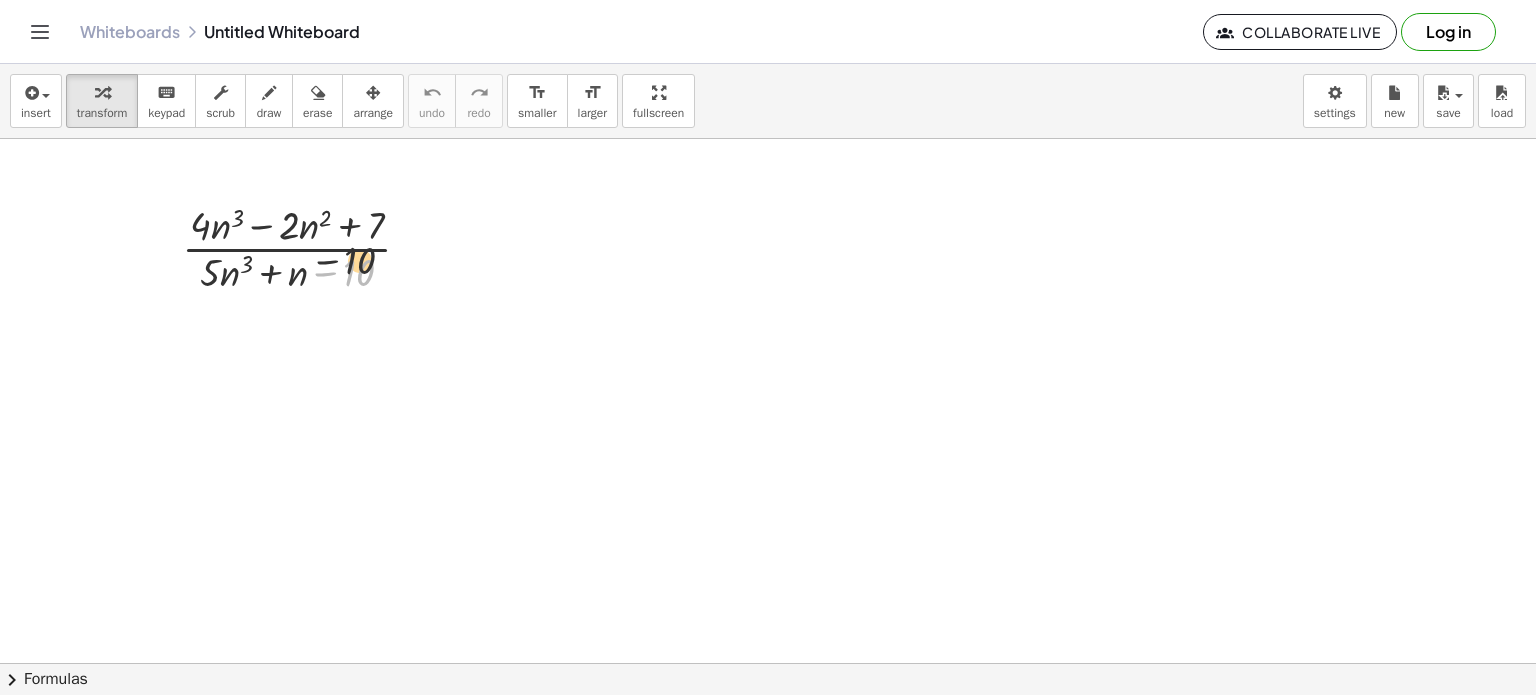 drag, startPoint x: 344, startPoint y: 267, endPoint x: 358, endPoint y: 204, distance: 64.53681 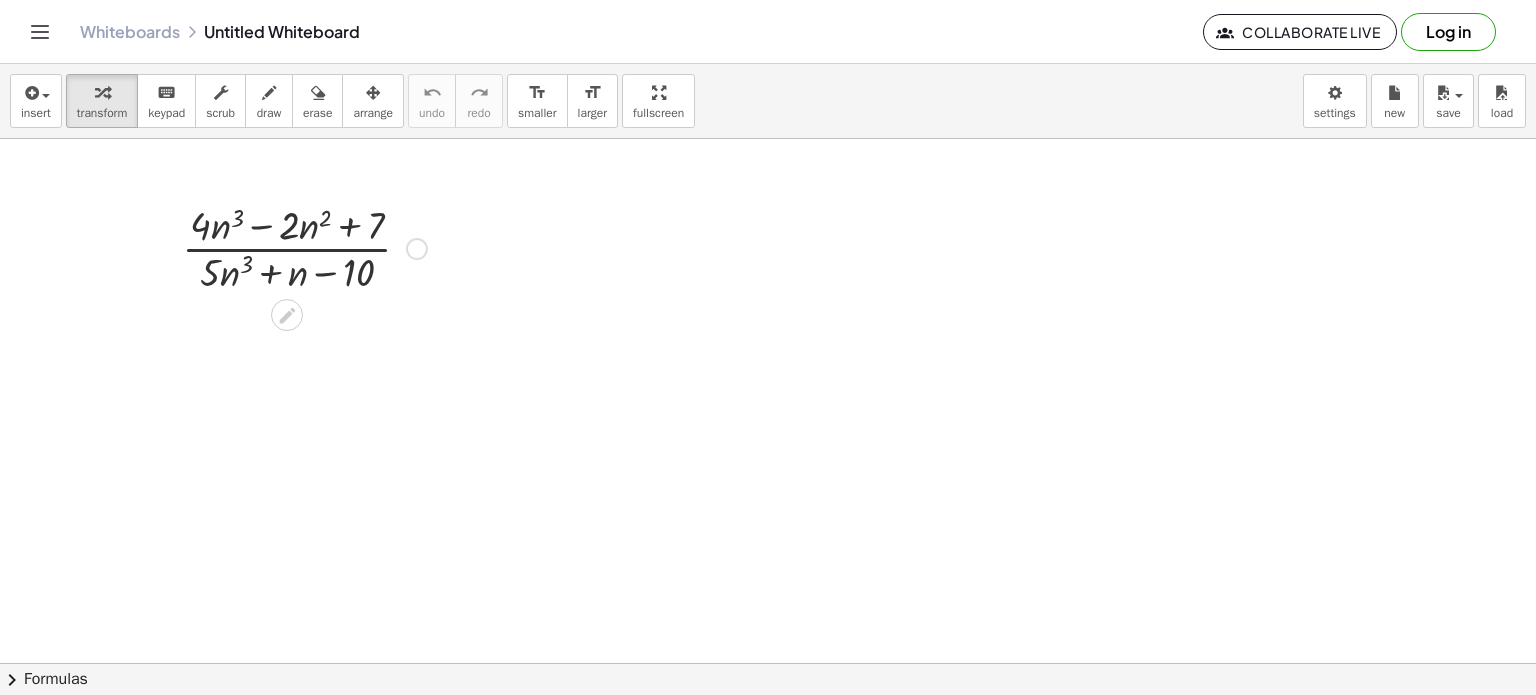 click at bounding box center [304, 247] 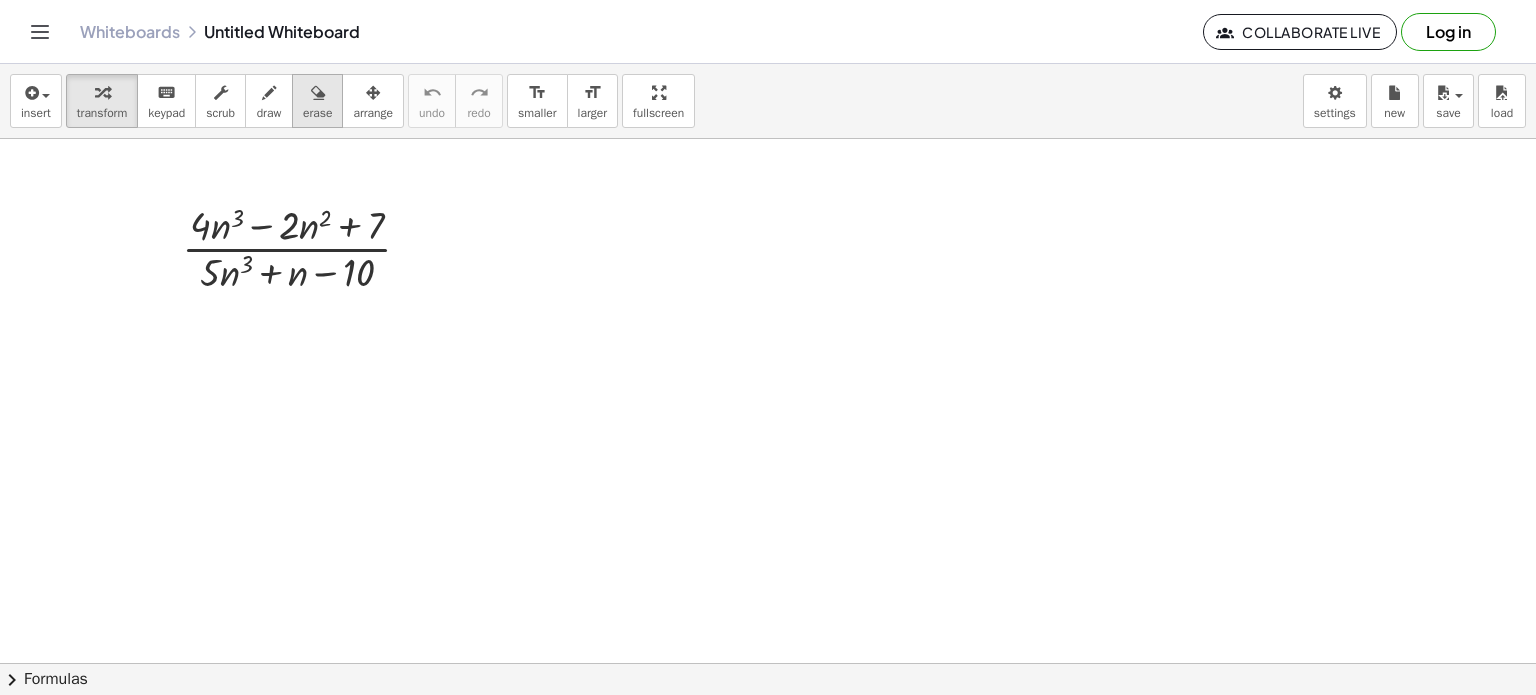 click on "erase" at bounding box center [317, 113] 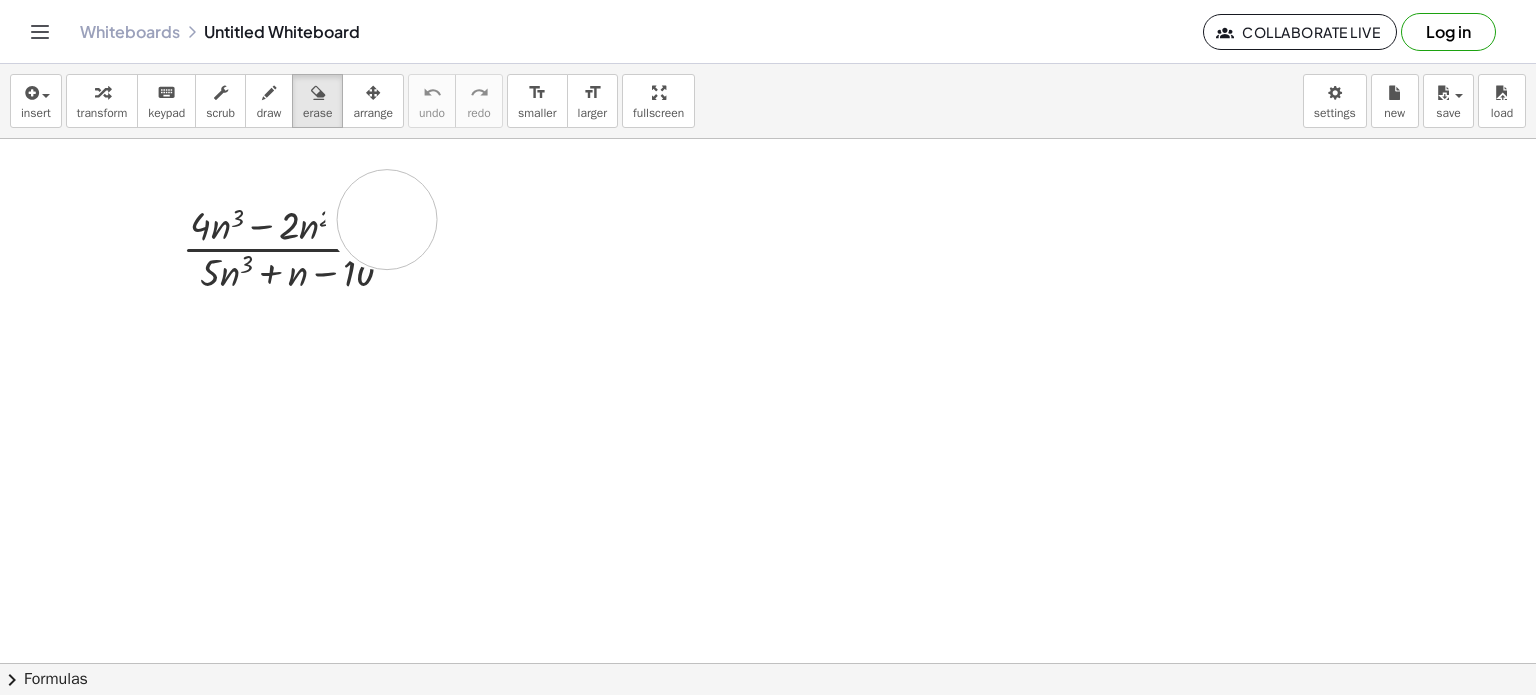 drag, startPoint x: 375, startPoint y: 214, endPoint x: 387, endPoint y: 219, distance: 13 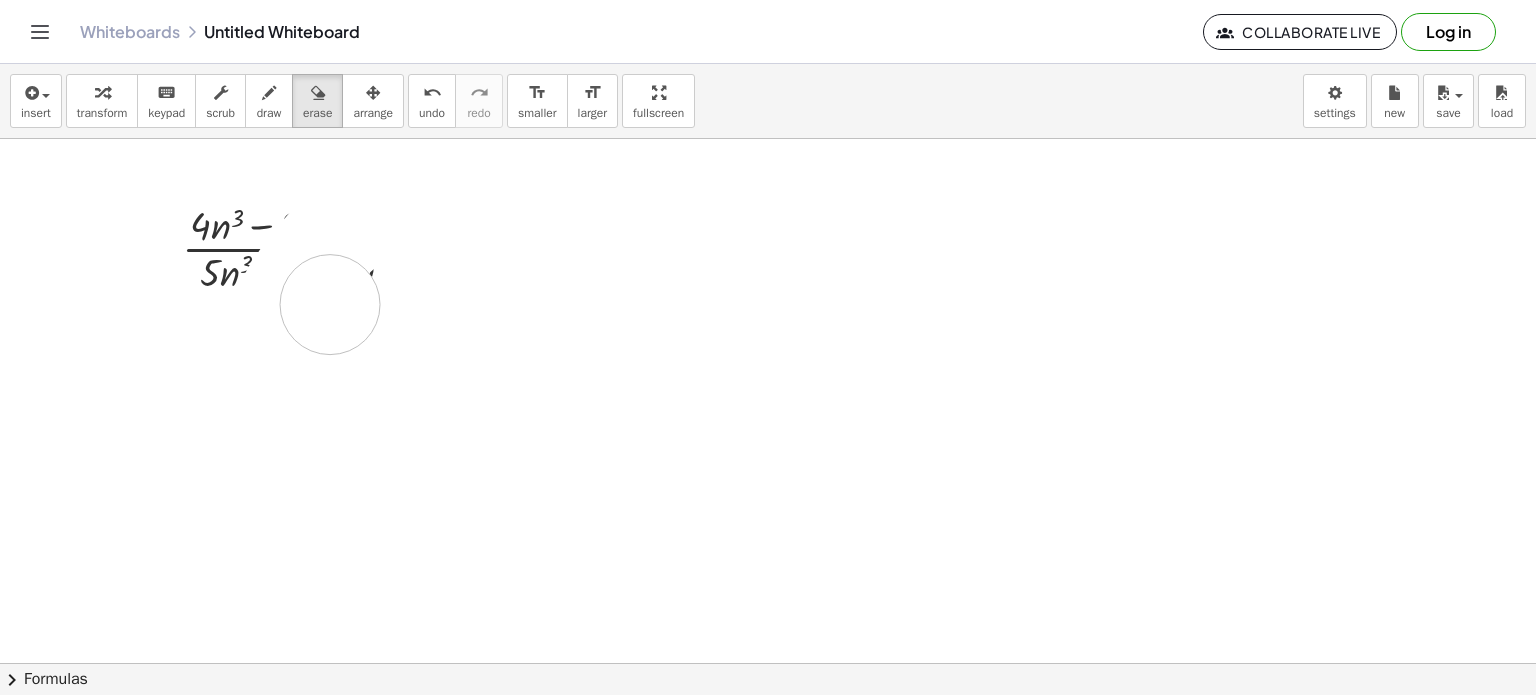 drag, startPoint x: 373, startPoint y: 214, endPoint x: 413, endPoint y: 246, distance: 51.224995 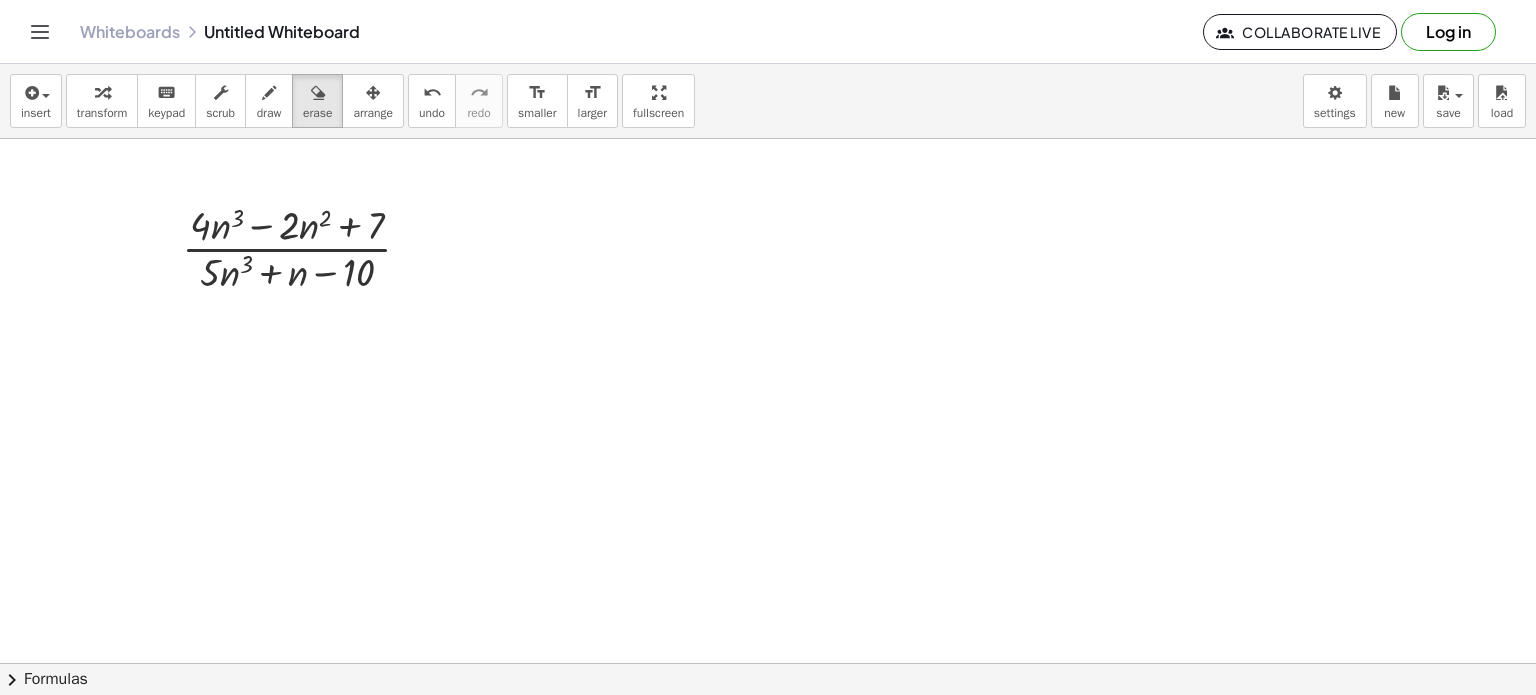 click on "erase" at bounding box center (317, 101) 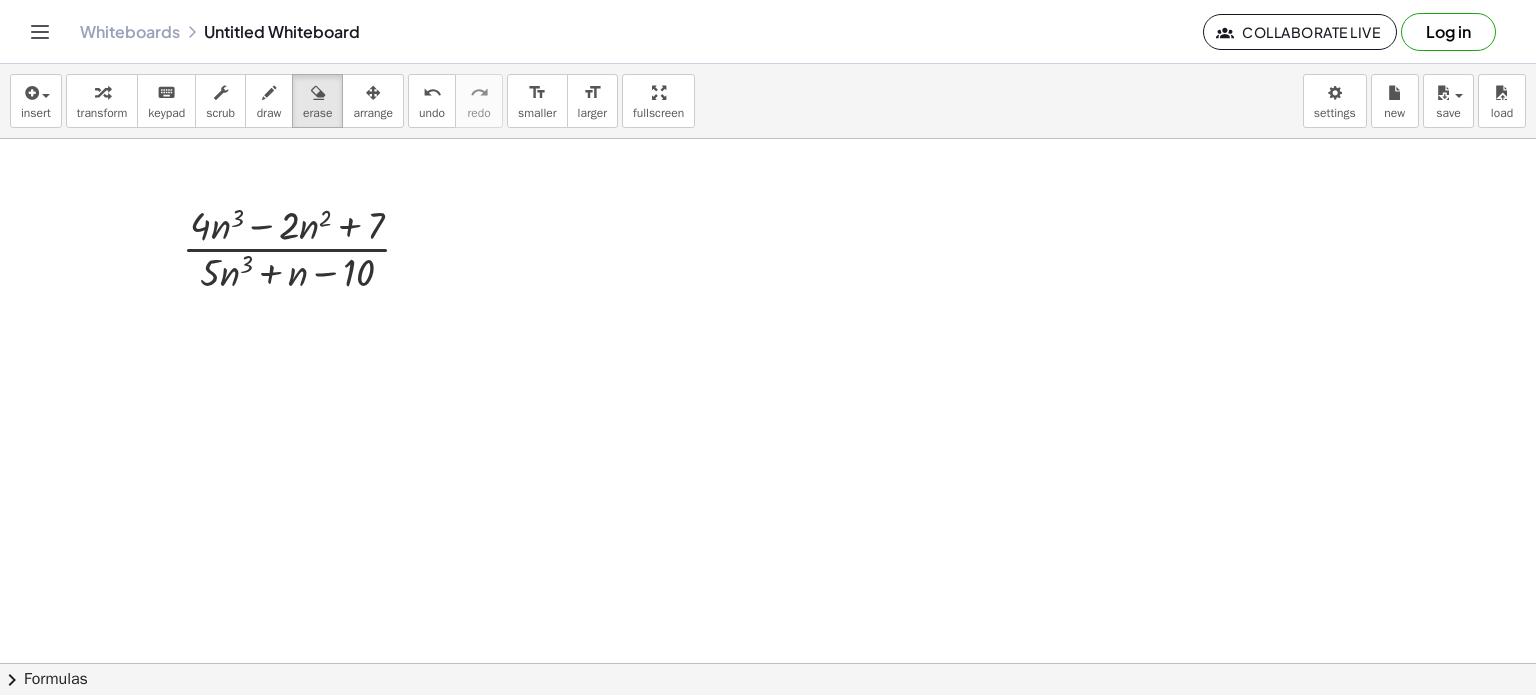 click on "insert select one: Math Expression Function Text Youtube Video Graphing Geometry Geometry 3D transform keyboard keypad scrub draw erase arrange undo undo redo redo format_size smaller format_size larger fullscreen load   save new settings" at bounding box center [768, 101] 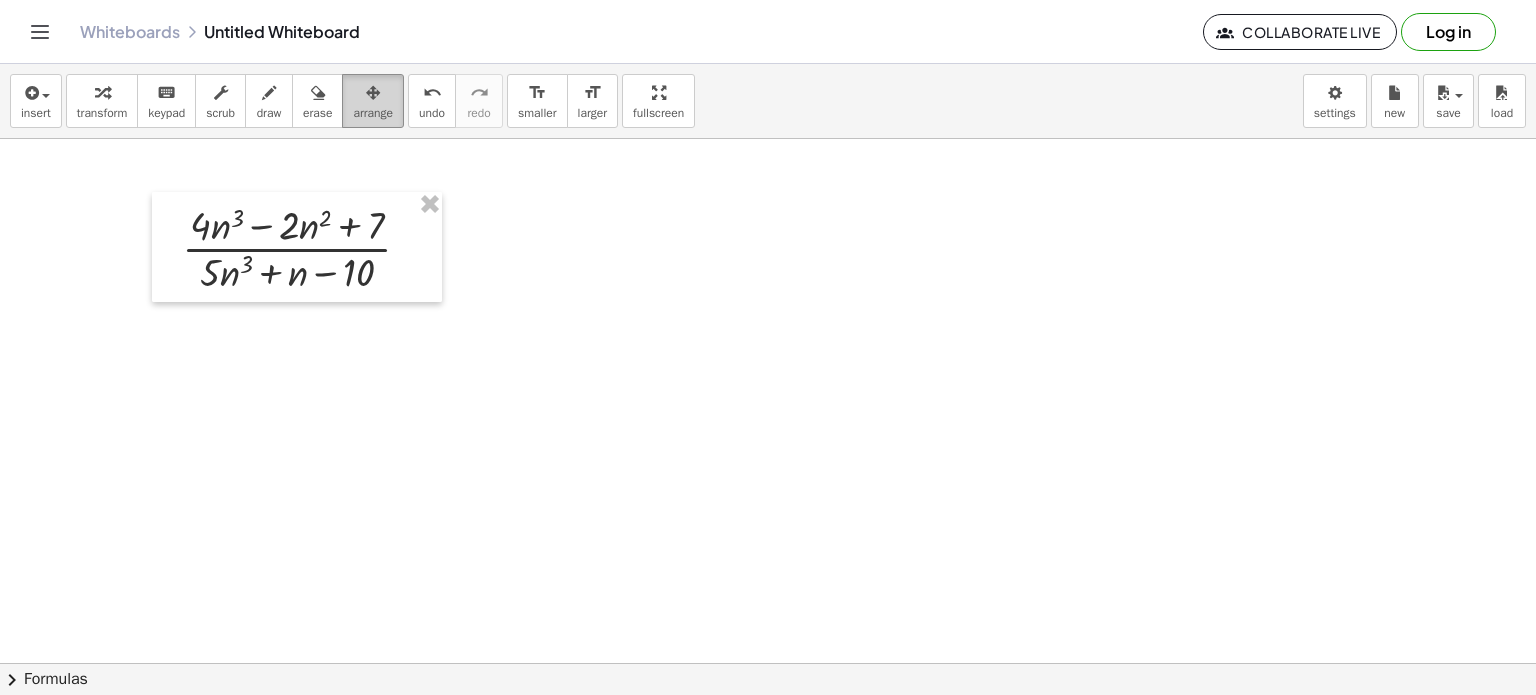click on "arrange" at bounding box center [373, 101] 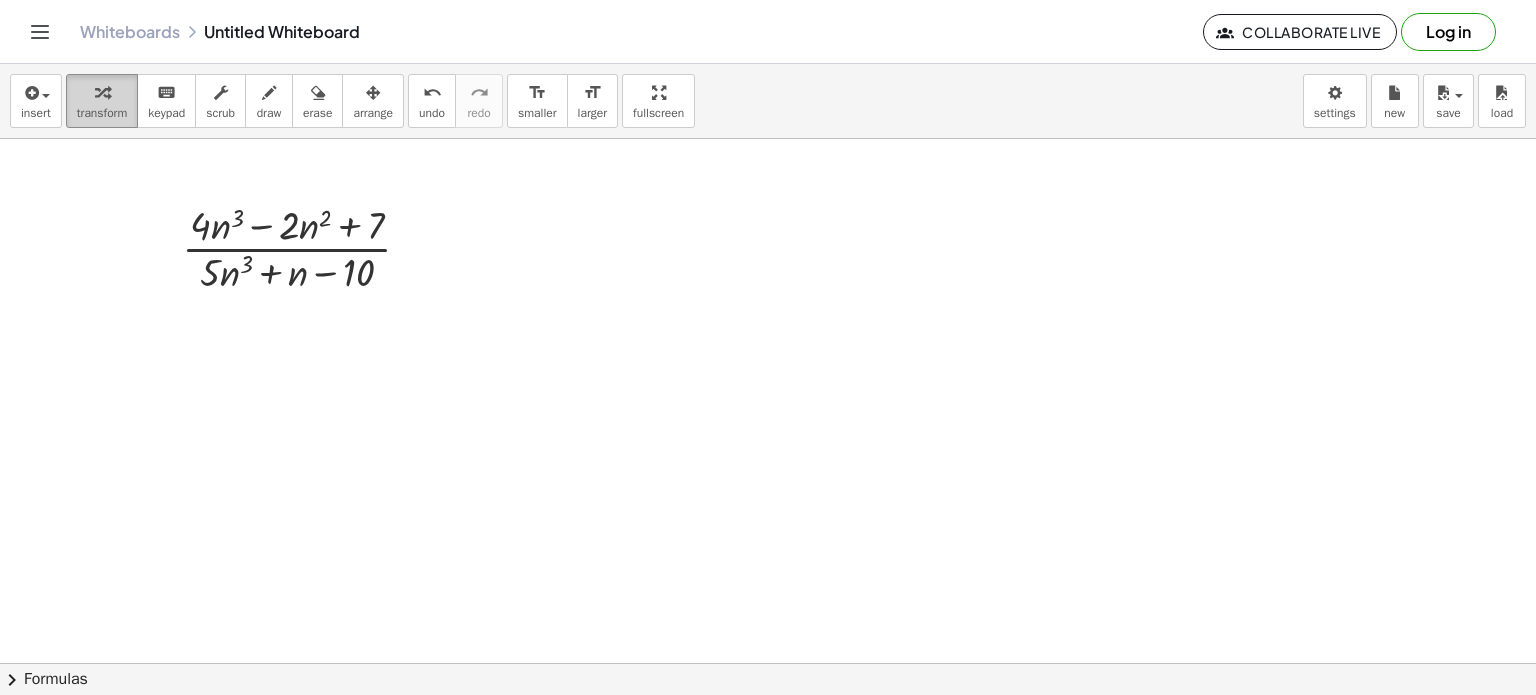 click on "transform" at bounding box center [102, 113] 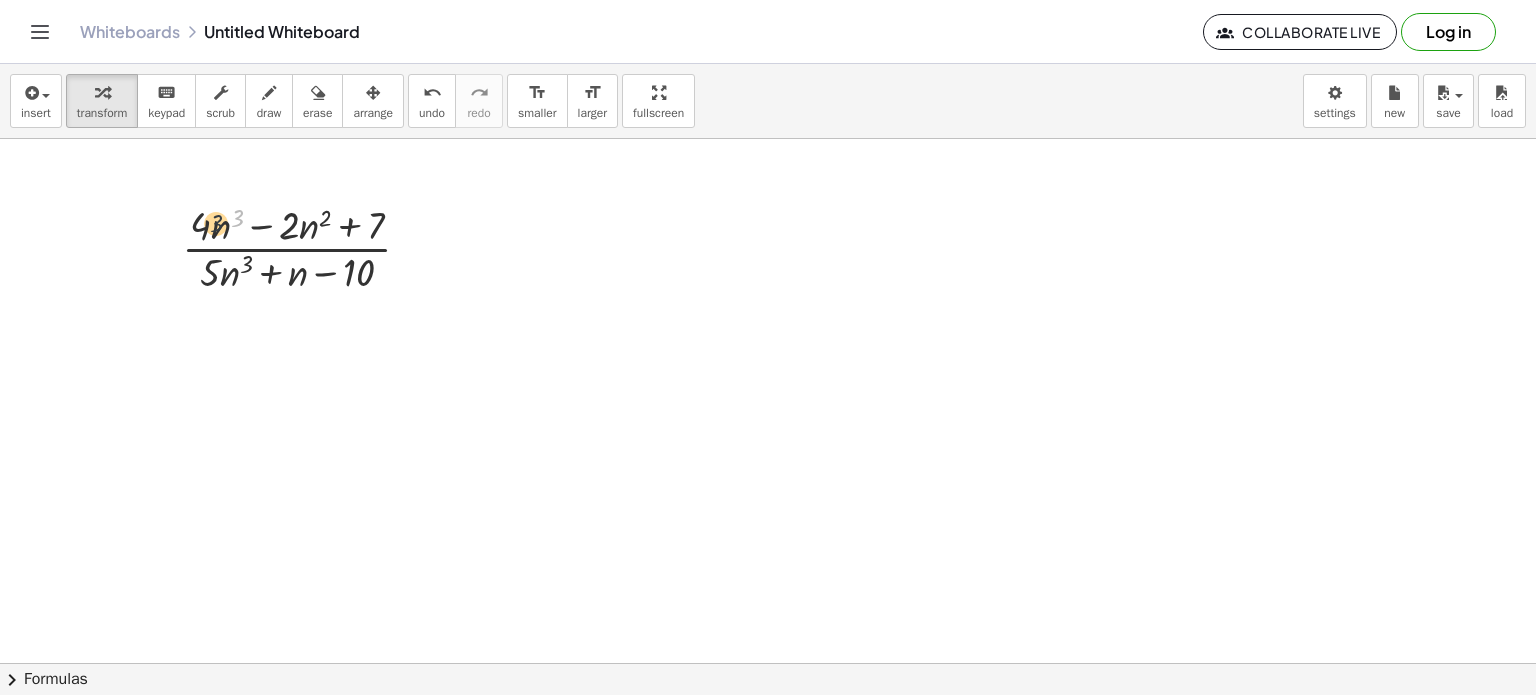 drag, startPoint x: 235, startPoint y: 214, endPoint x: 210, endPoint y: 223, distance: 26.57066 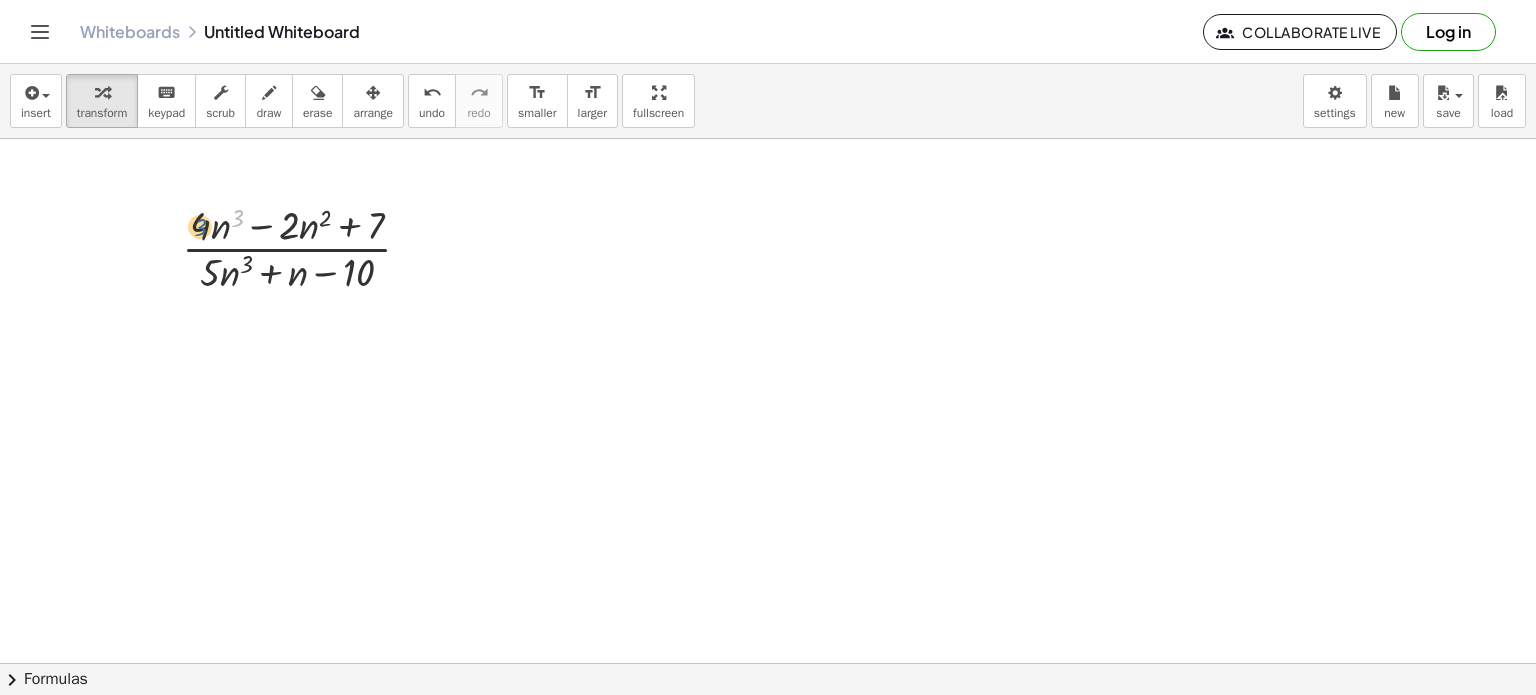 drag, startPoint x: 239, startPoint y: 211, endPoint x: 202, endPoint y: 222, distance: 38.600517 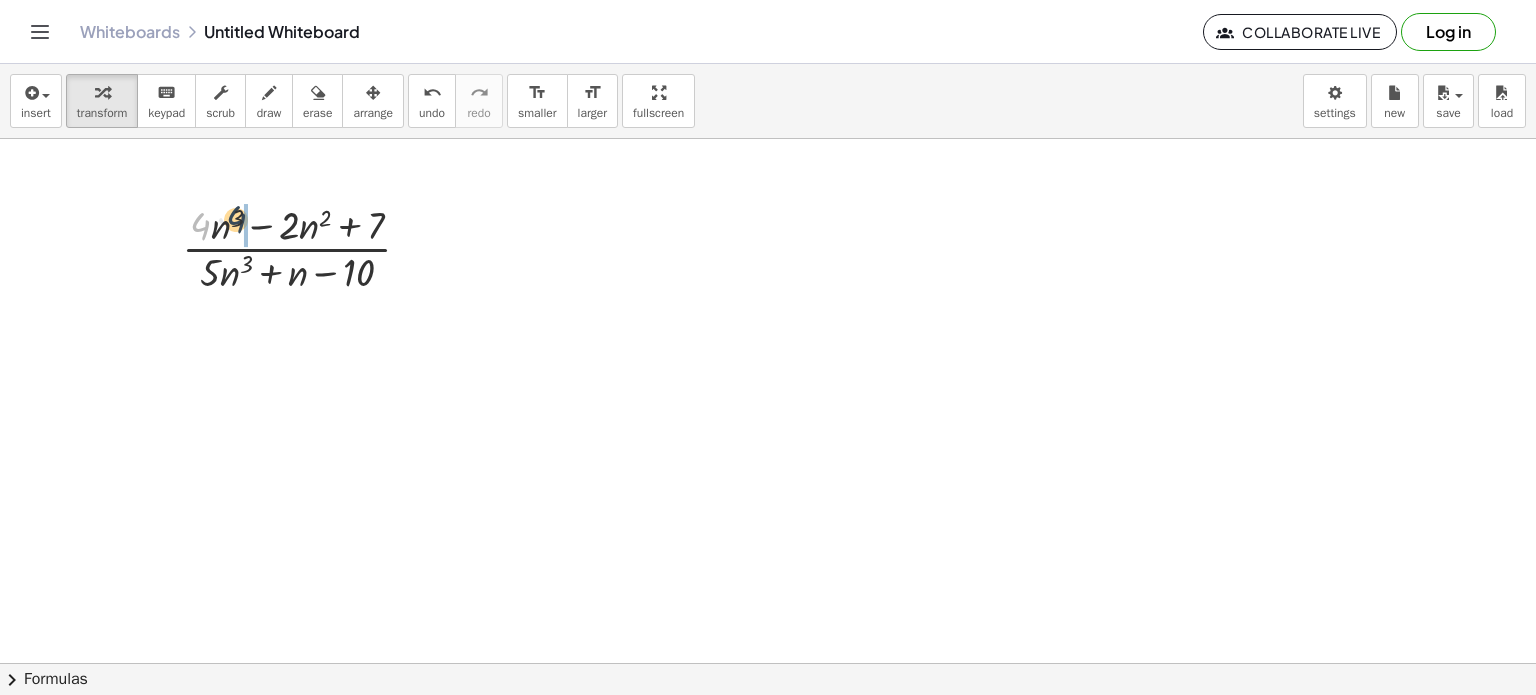 drag, startPoint x: 201, startPoint y: 225, endPoint x: 237, endPoint y: 218, distance: 36.67424 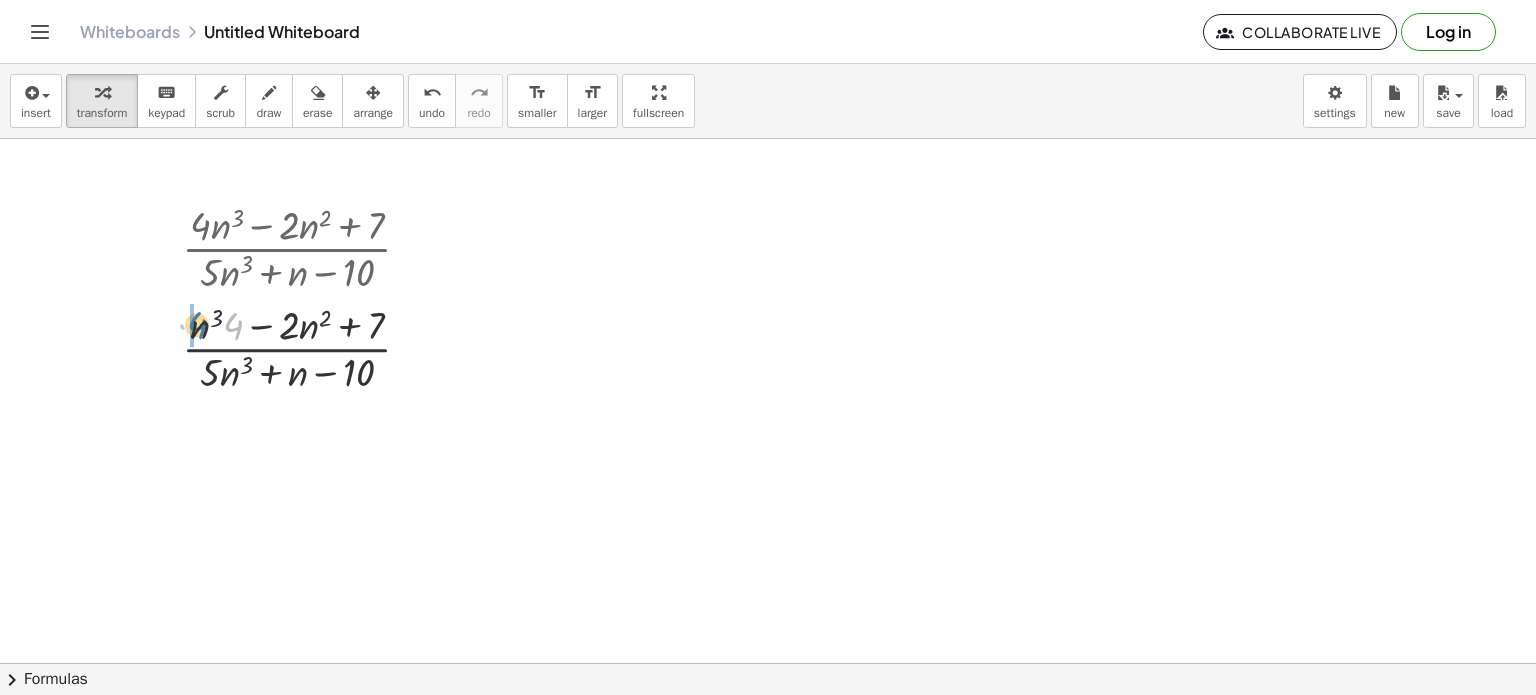 drag, startPoint x: 227, startPoint y: 324, endPoint x: 189, endPoint y: 324, distance: 38 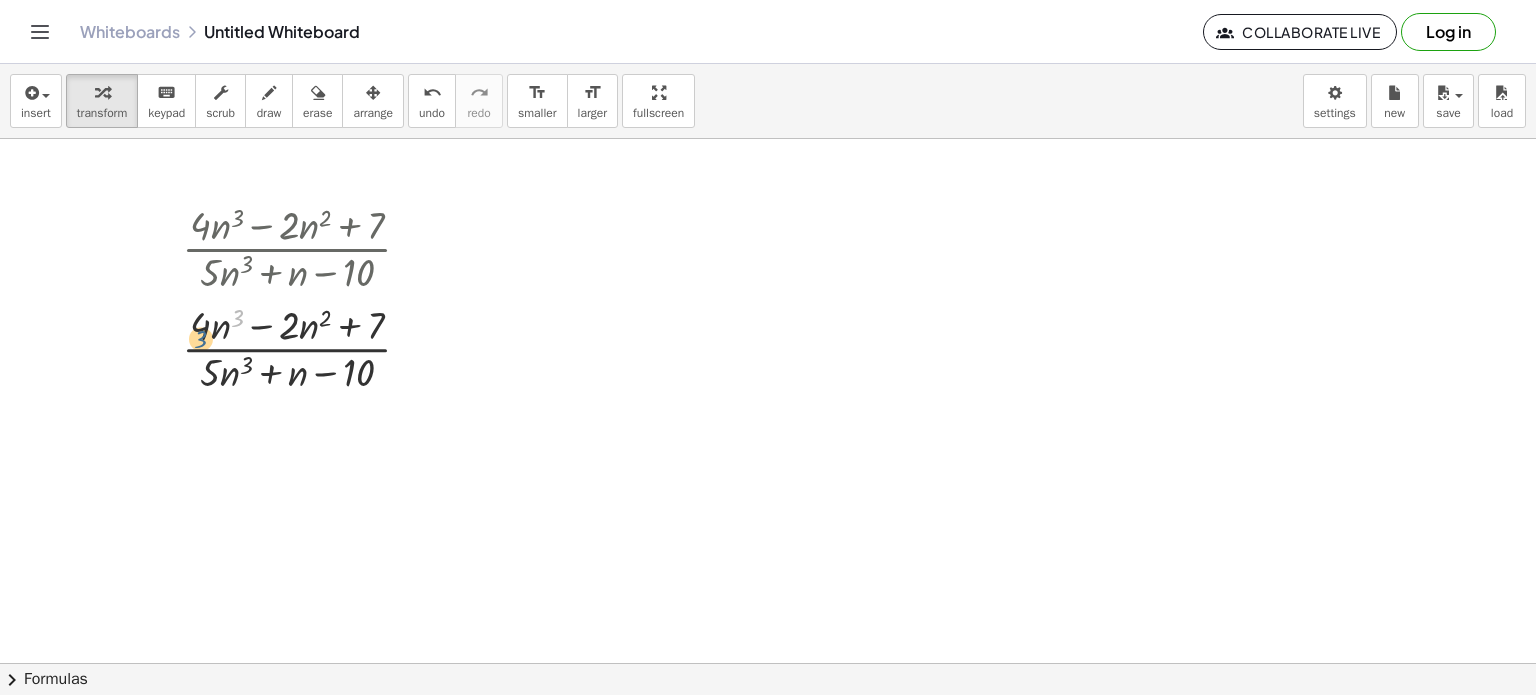 drag, startPoint x: 238, startPoint y: 315, endPoint x: 198, endPoint y: 326, distance: 41.484936 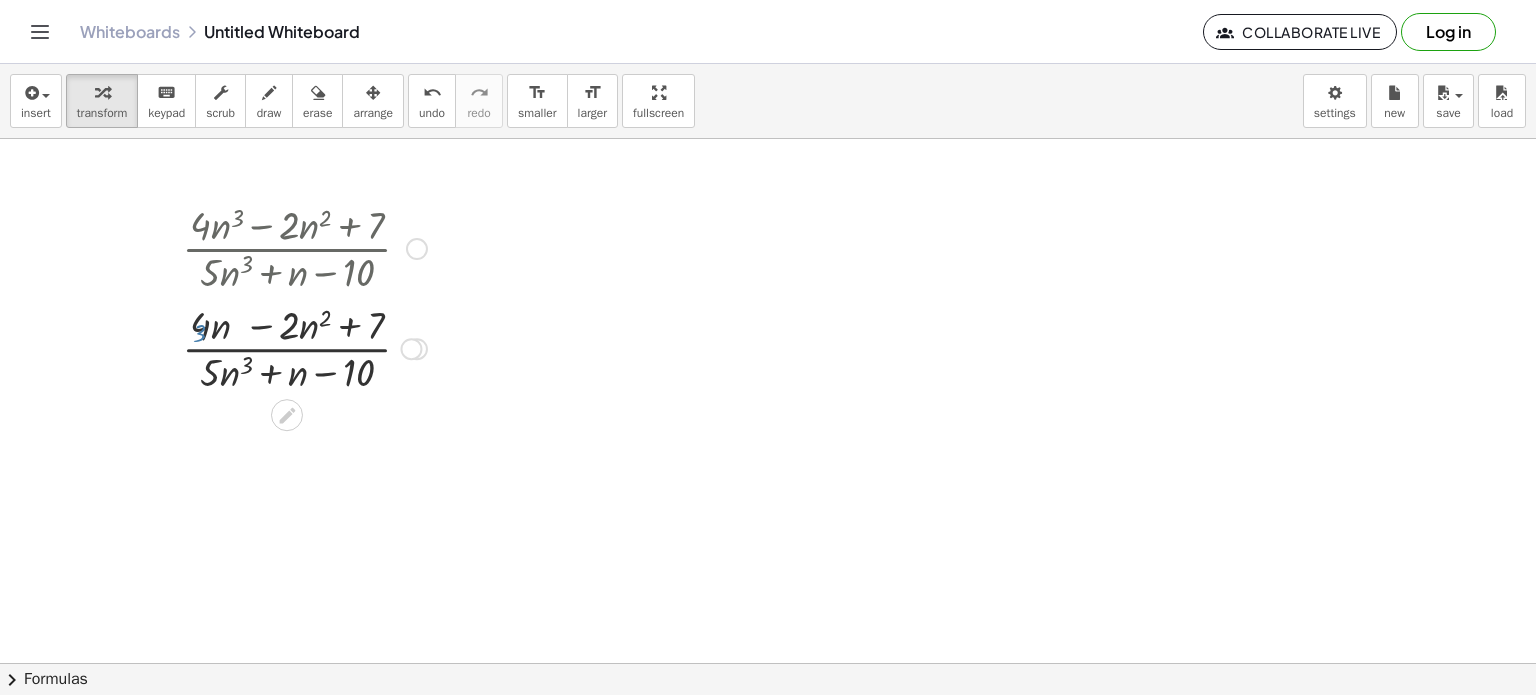 click at bounding box center (304, 347) 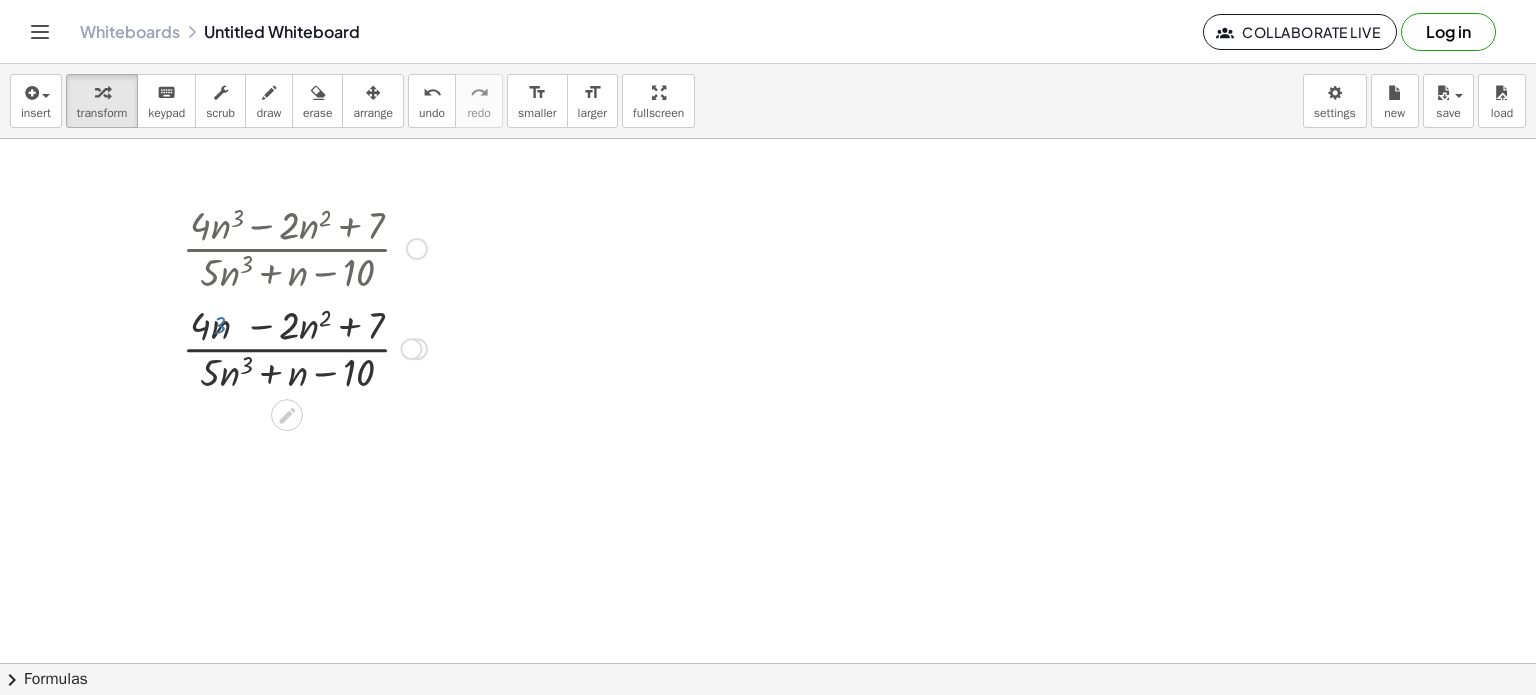 click at bounding box center (304, 347) 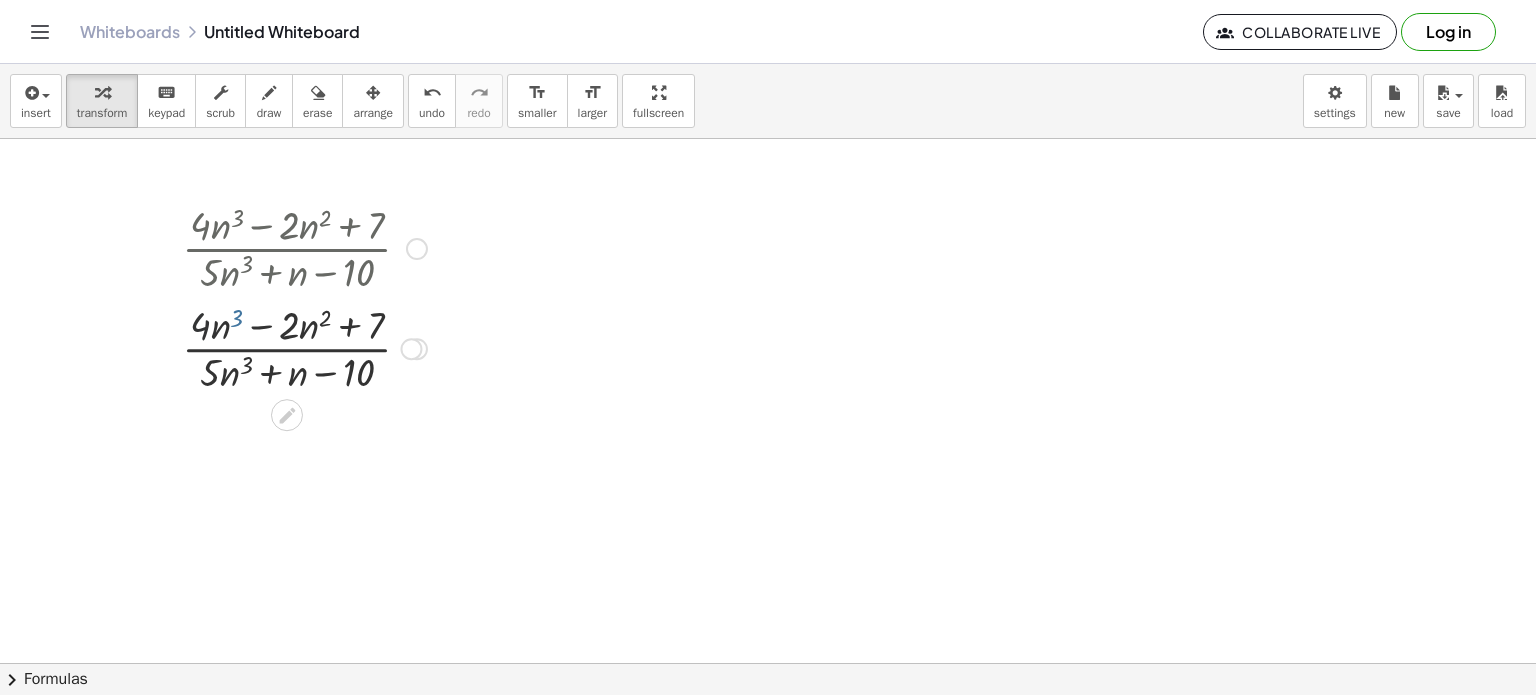 click at bounding box center (304, 347) 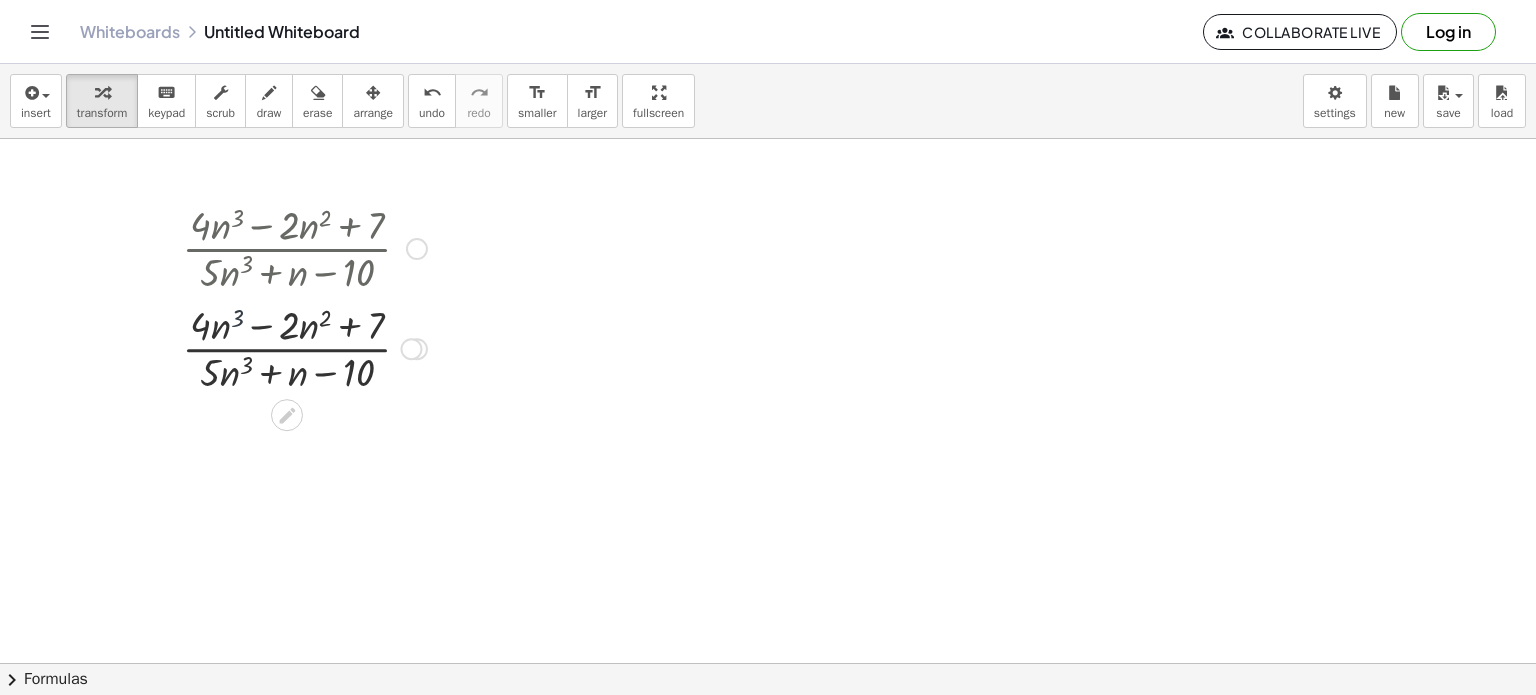click at bounding box center (304, 347) 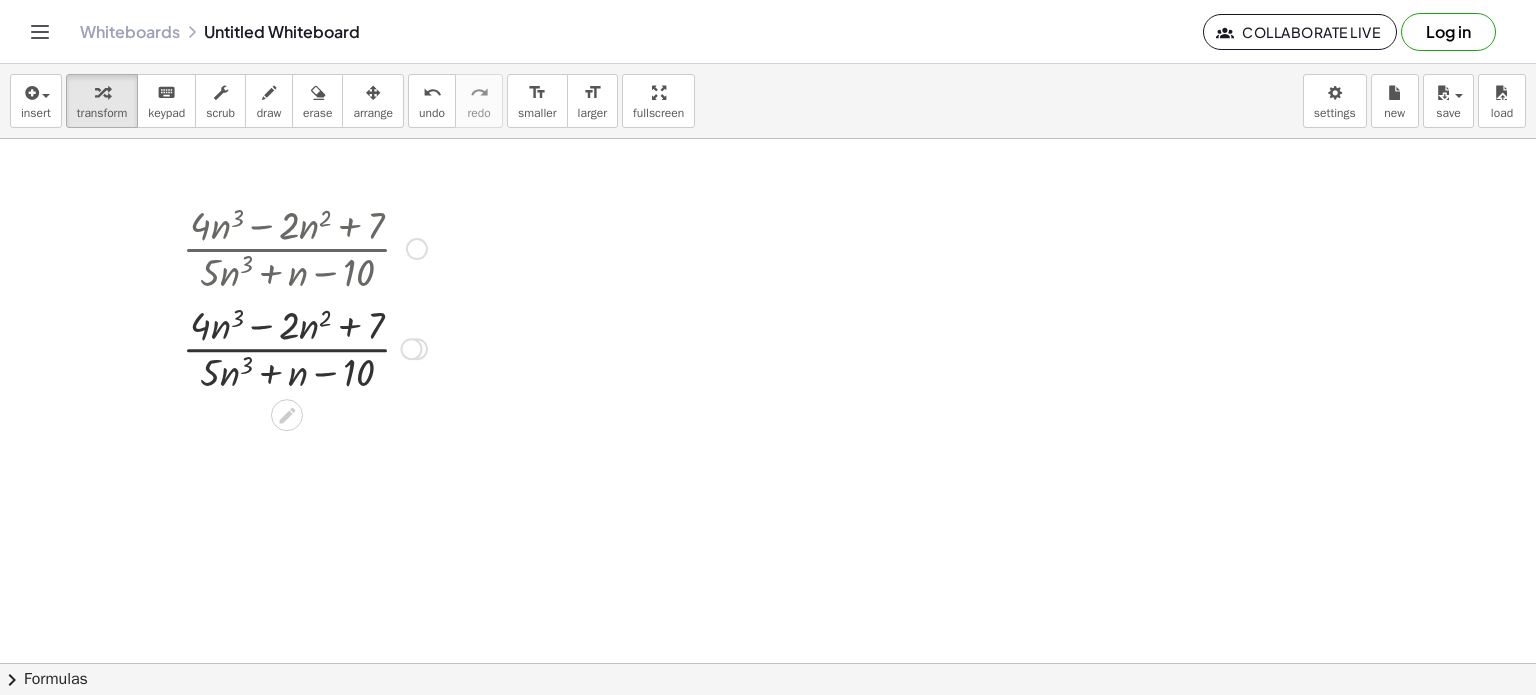 click at bounding box center [304, 347] 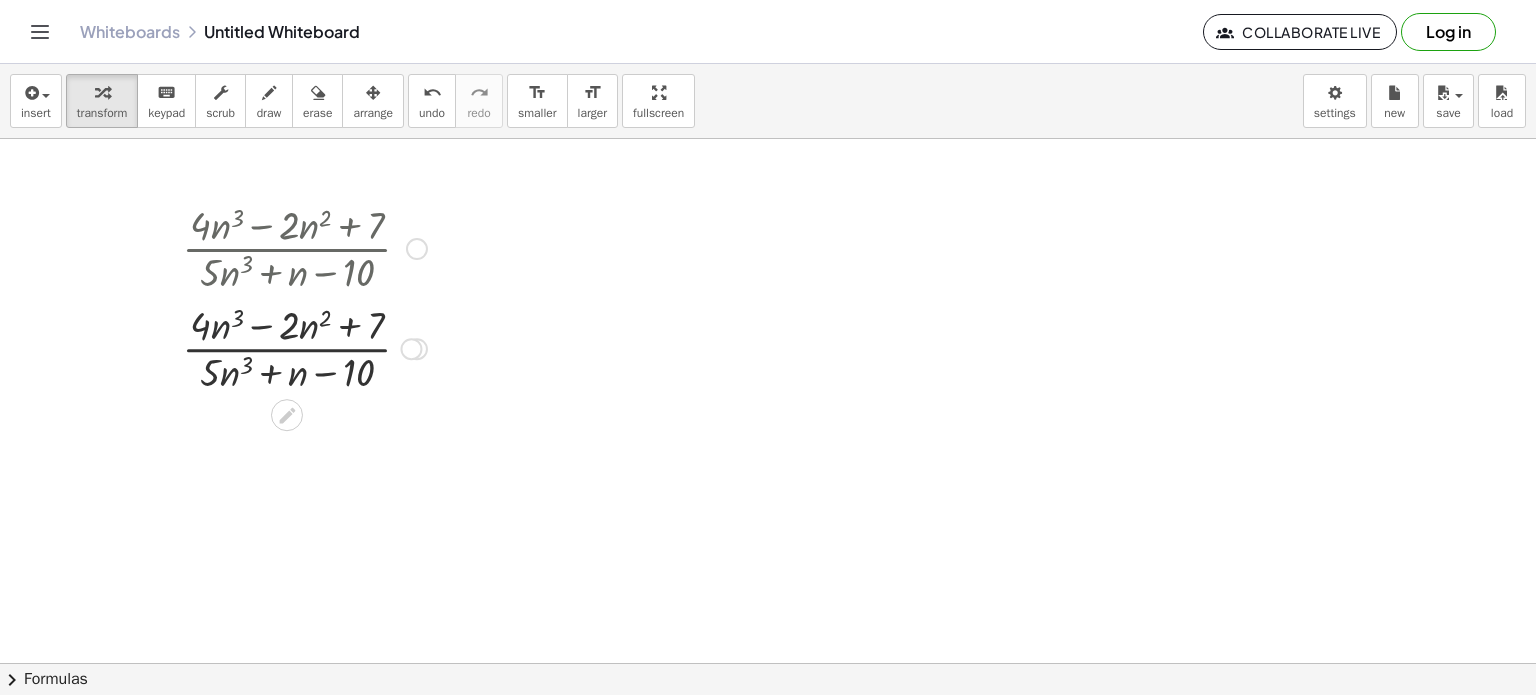 click at bounding box center (304, 347) 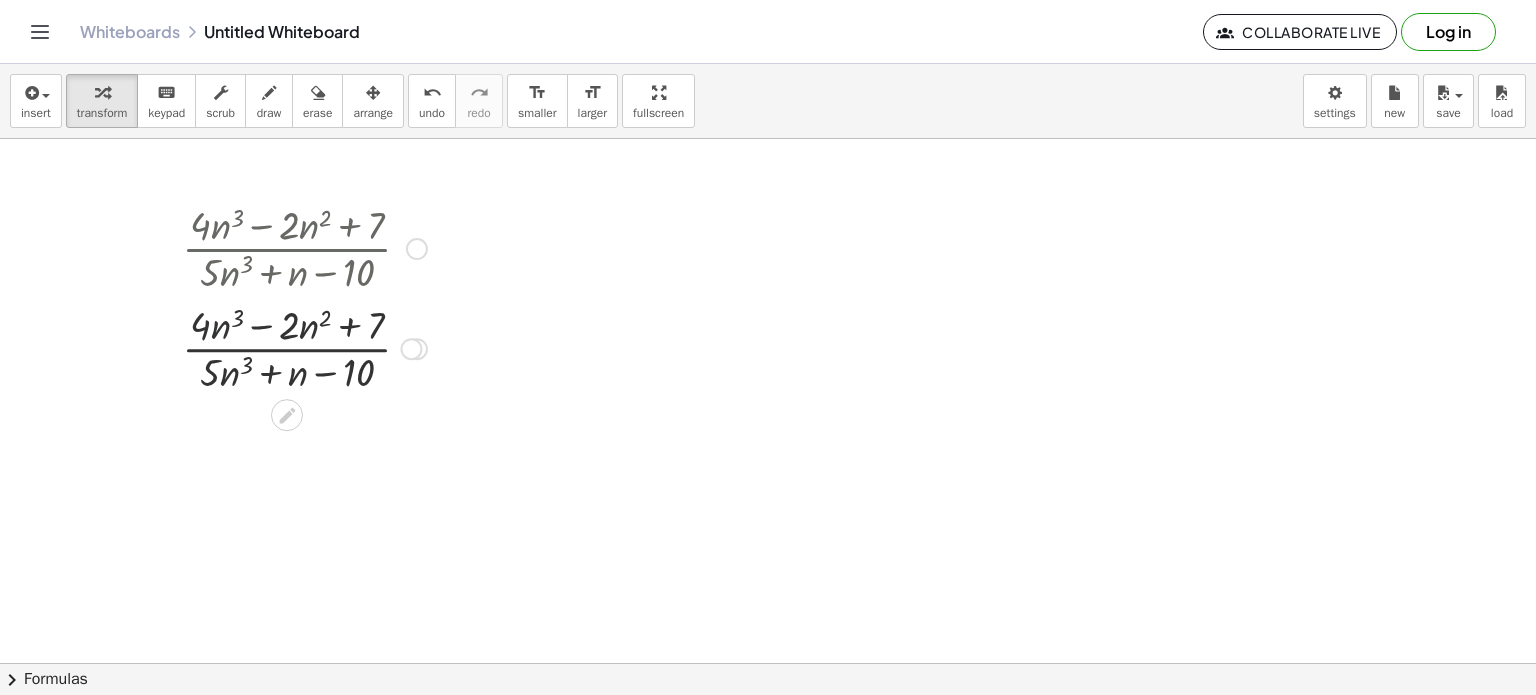 click at bounding box center [304, 347] 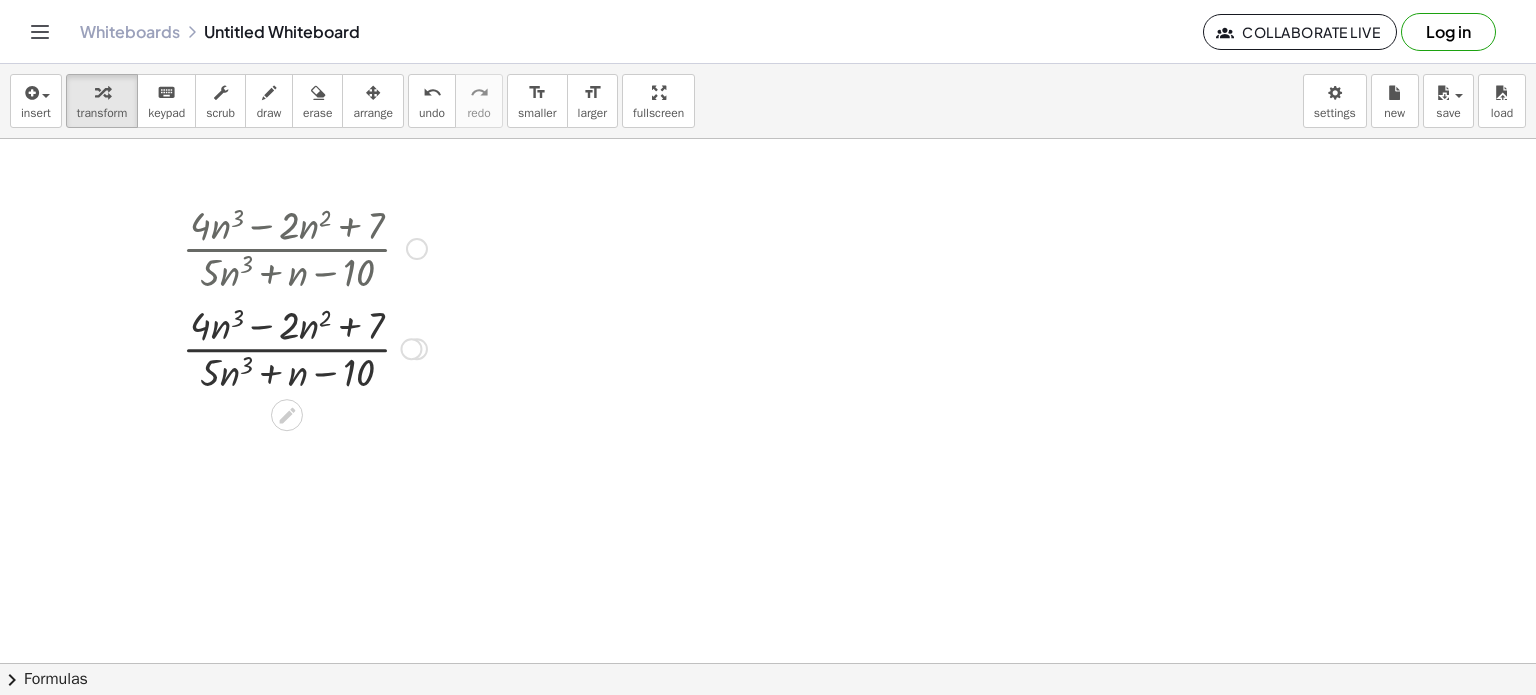 drag, startPoint x: 324, startPoint y: 313, endPoint x: 314, endPoint y: 319, distance: 11.661903 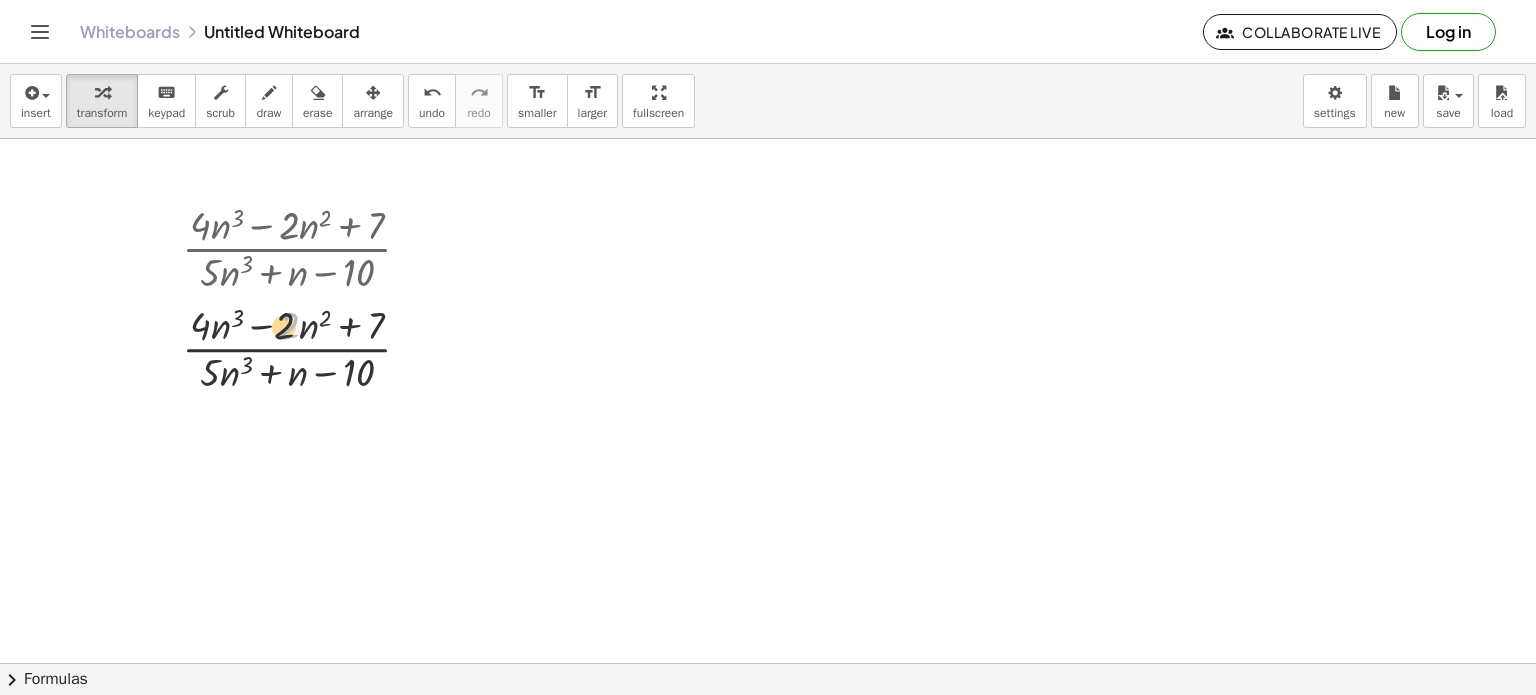 drag, startPoint x: 287, startPoint y: 327, endPoint x: 272, endPoint y: 327, distance: 15 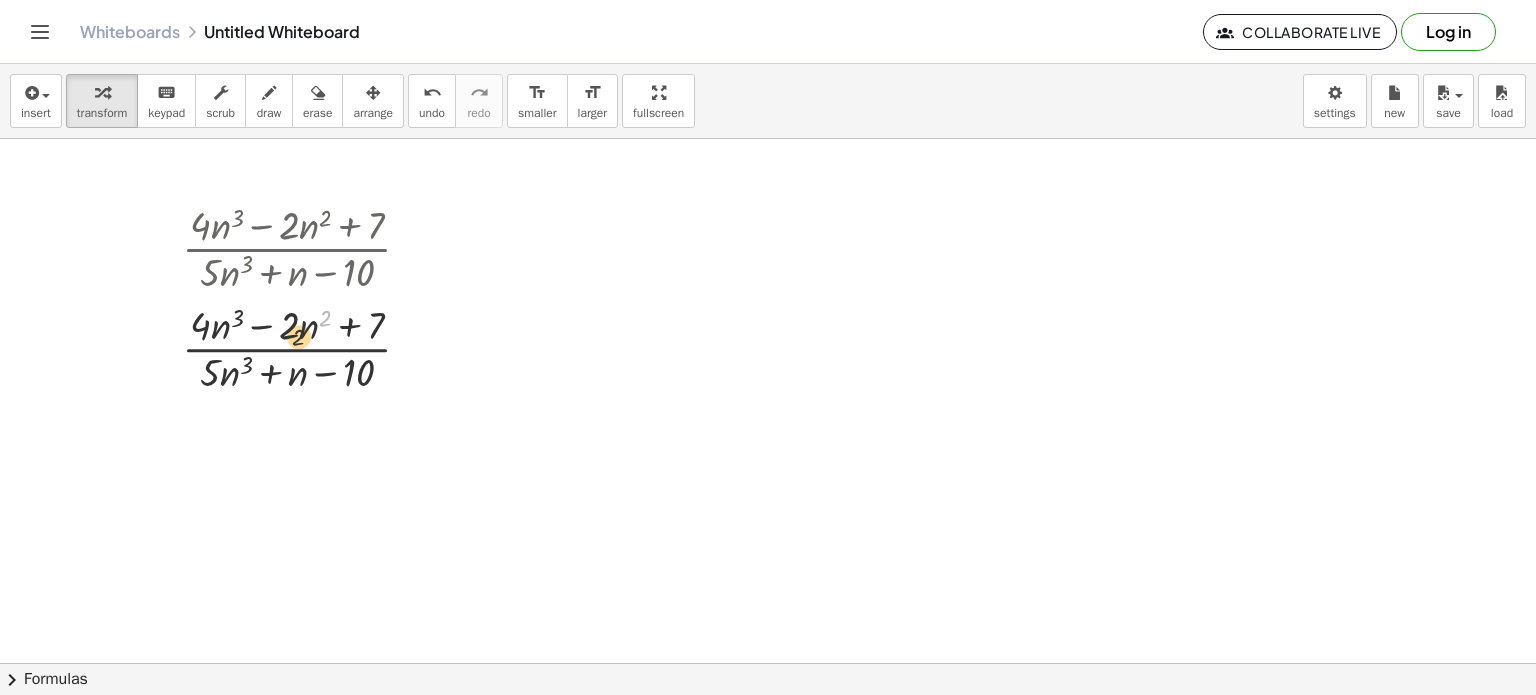 drag, startPoint x: 320, startPoint y: 310, endPoint x: 291, endPoint y: 331, distance: 35.805027 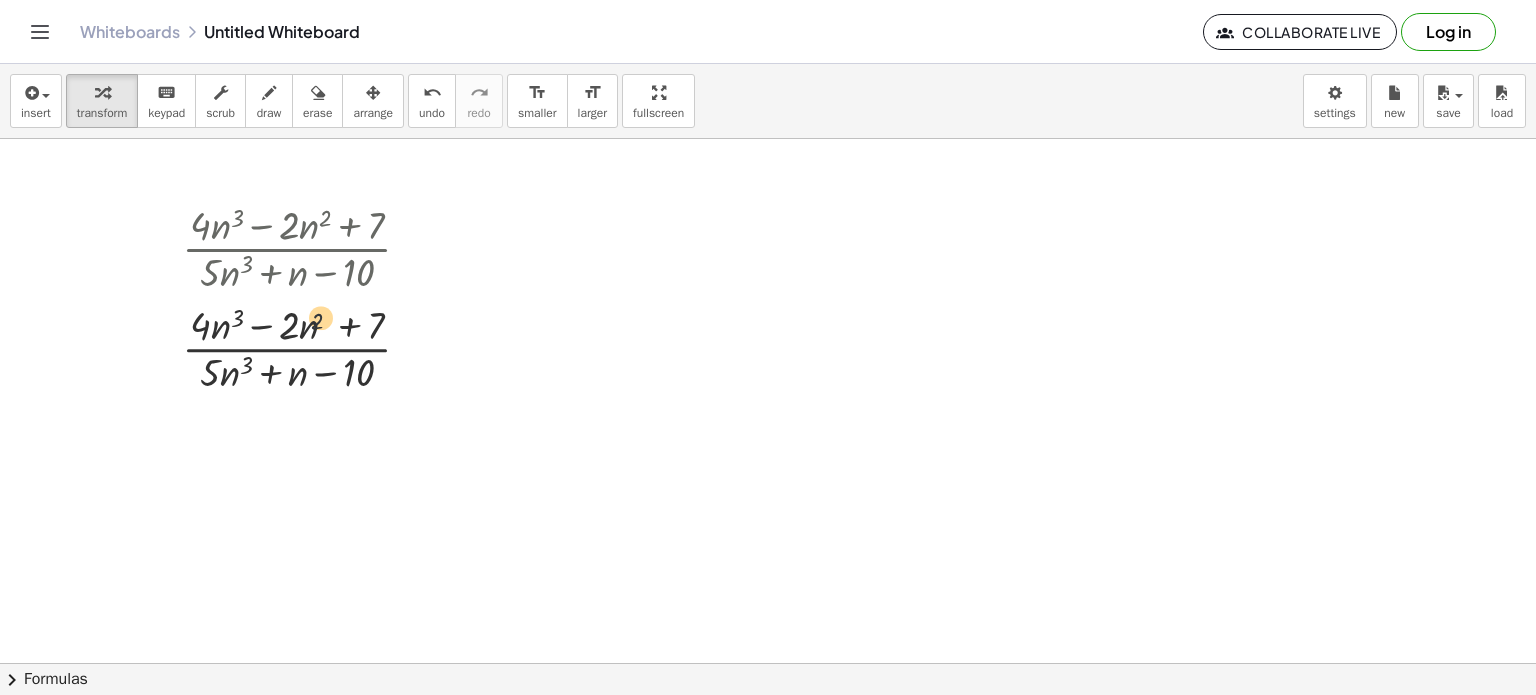 drag, startPoint x: 323, startPoint y: 306, endPoint x: 289, endPoint y: 317, distance: 35.735138 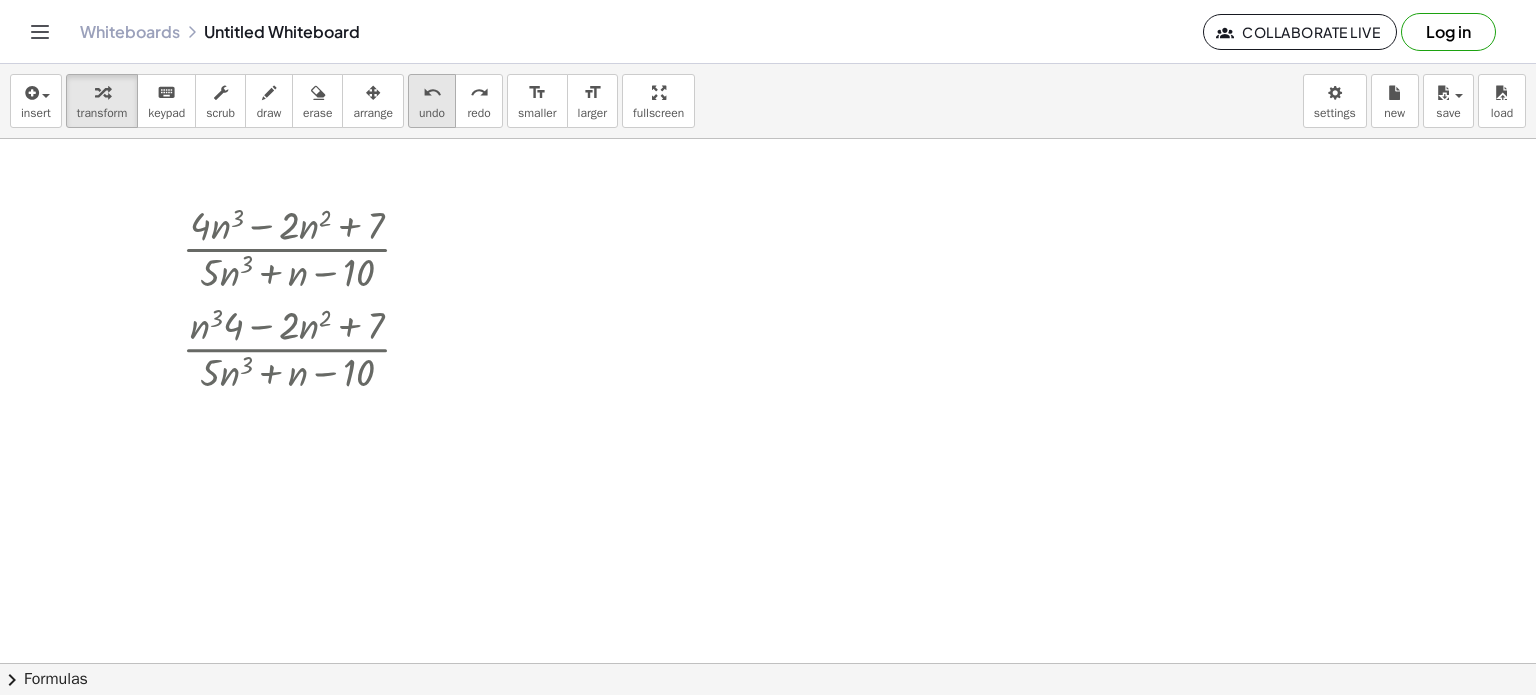 click on "undo" at bounding box center [432, 113] 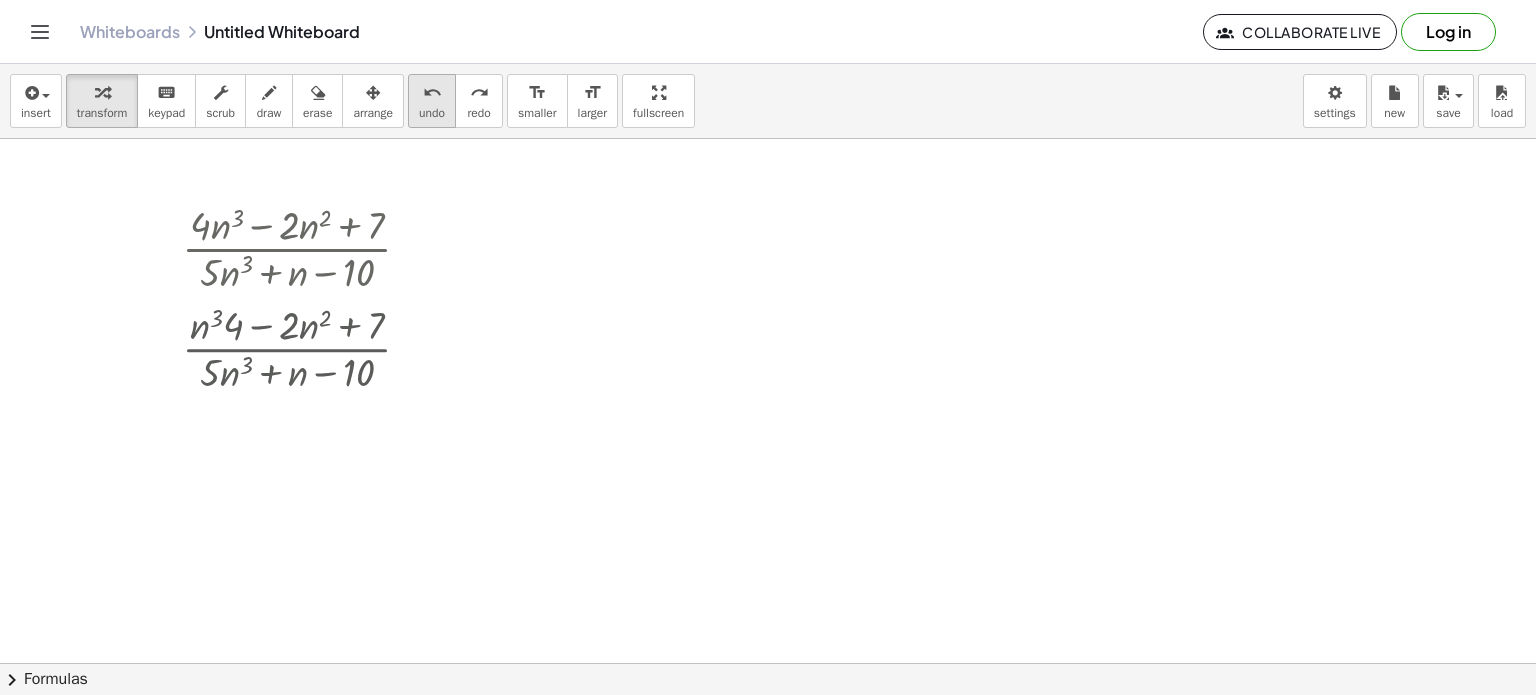 click on "undo" at bounding box center [432, 113] 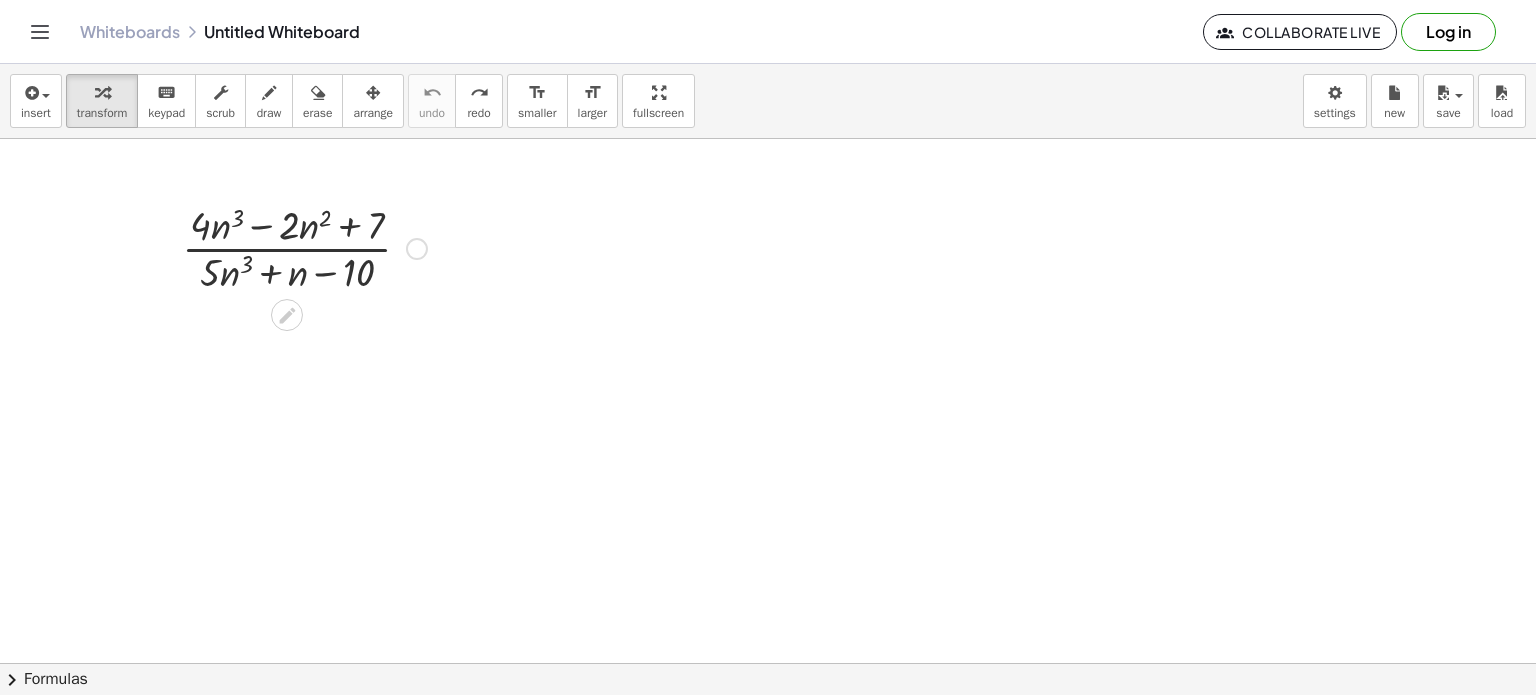 click at bounding box center (304, 247) 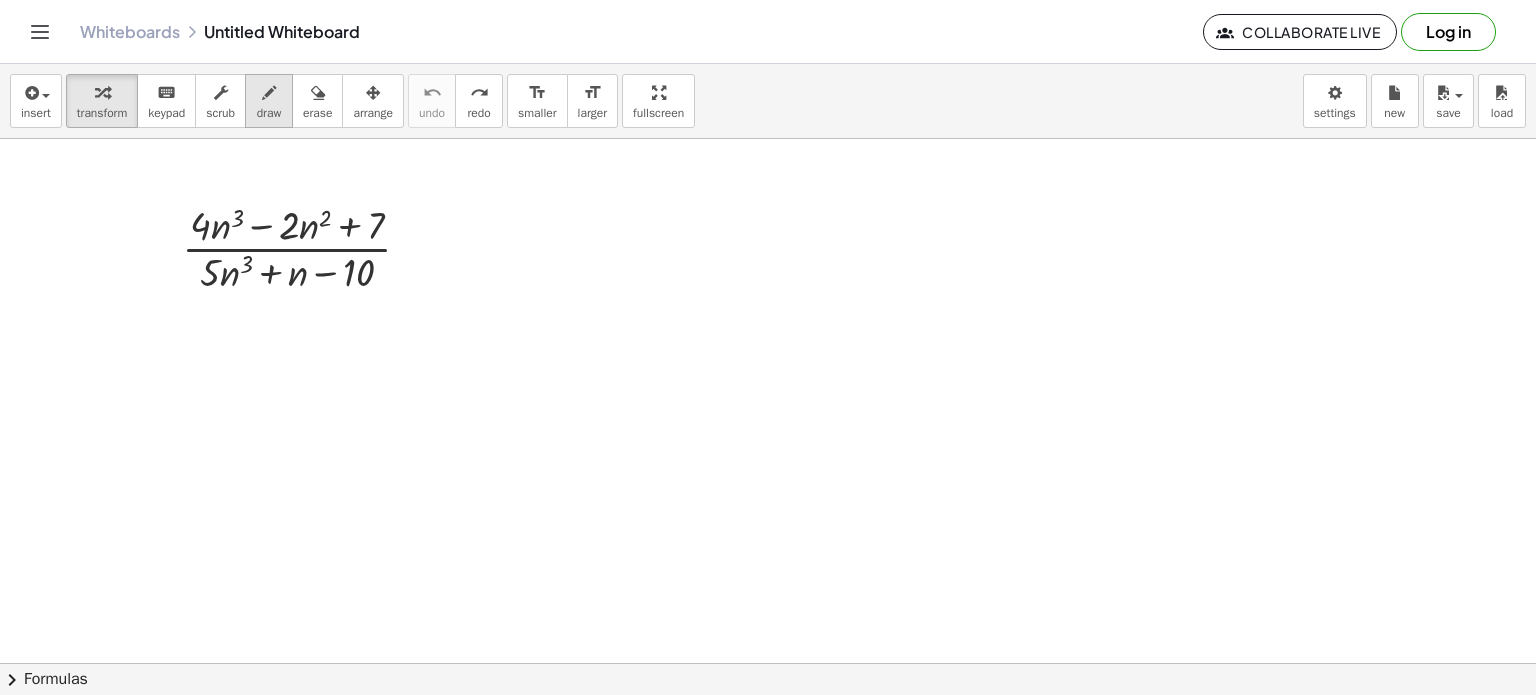 click on "draw" at bounding box center (269, 101) 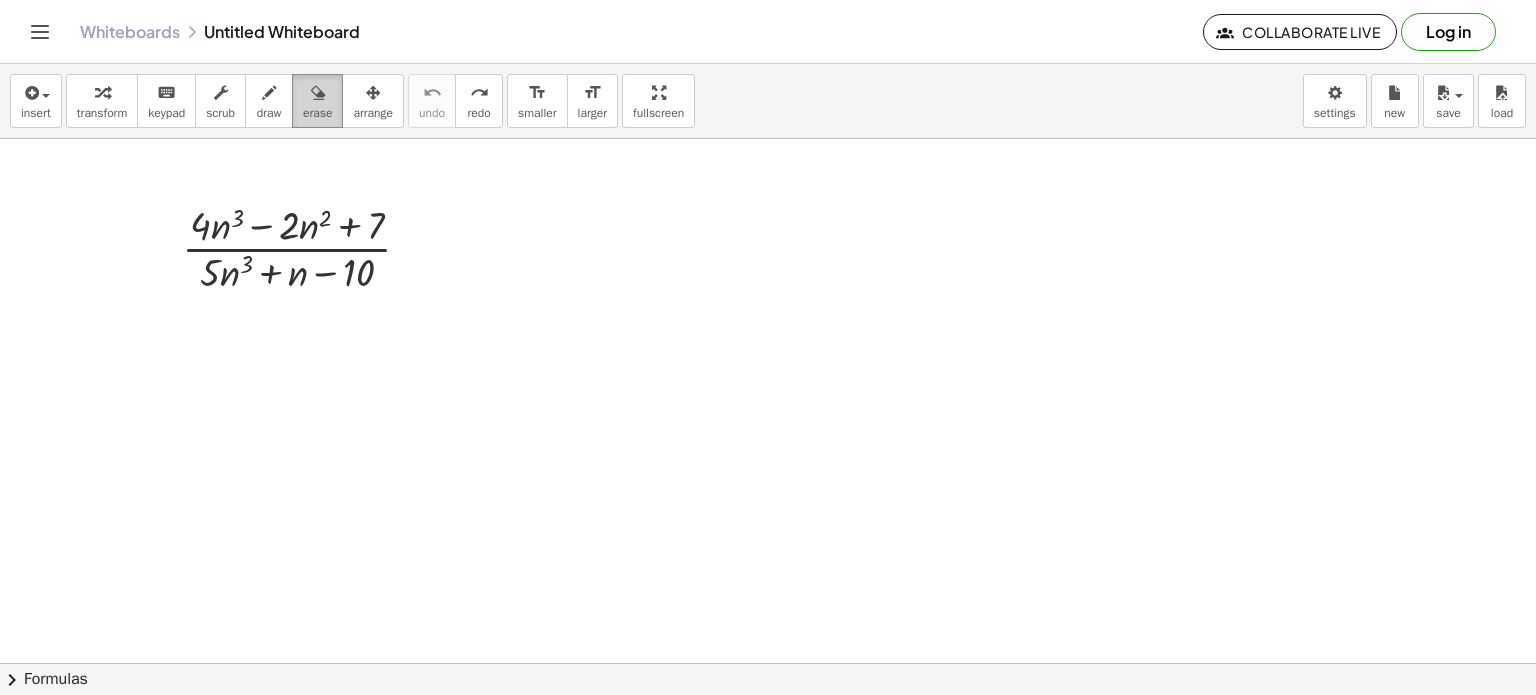 click at bounding box center (318, 93) 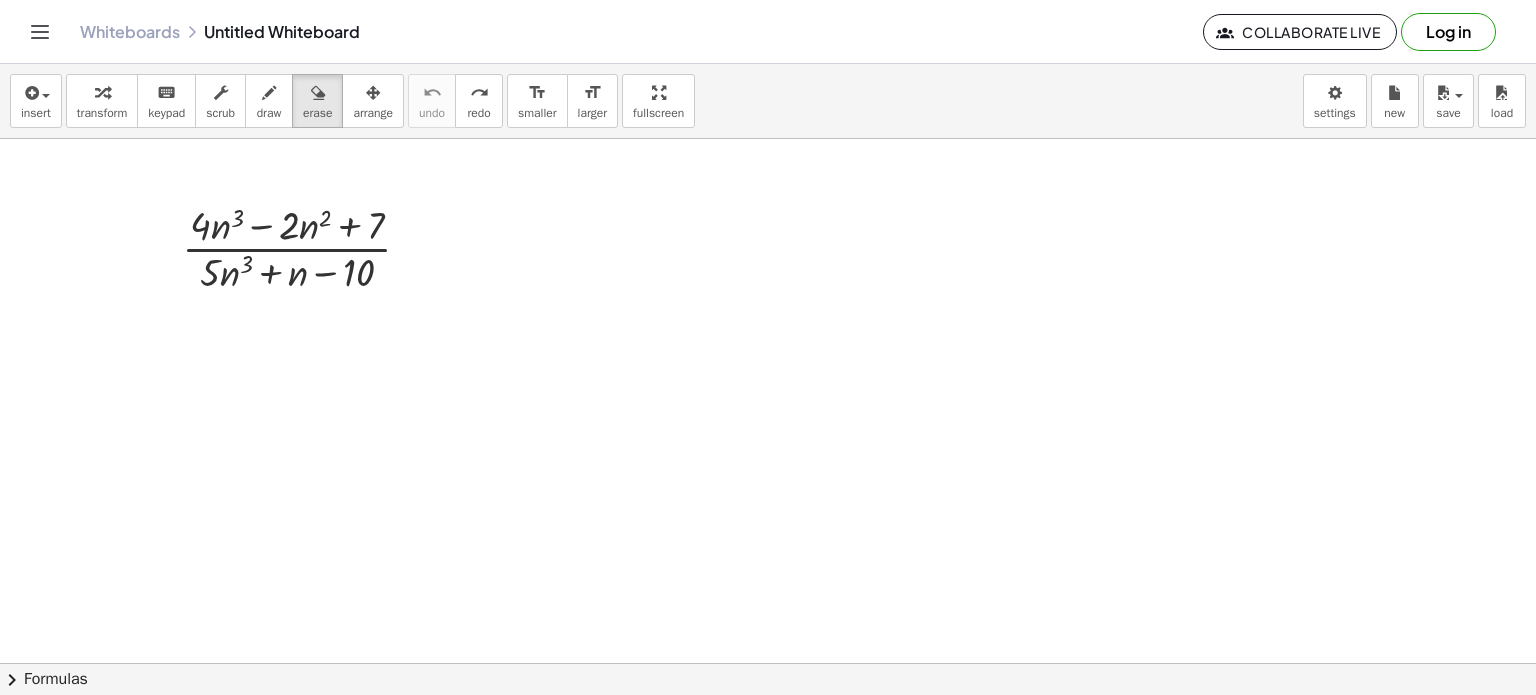 click at bounding box center (768, 664) 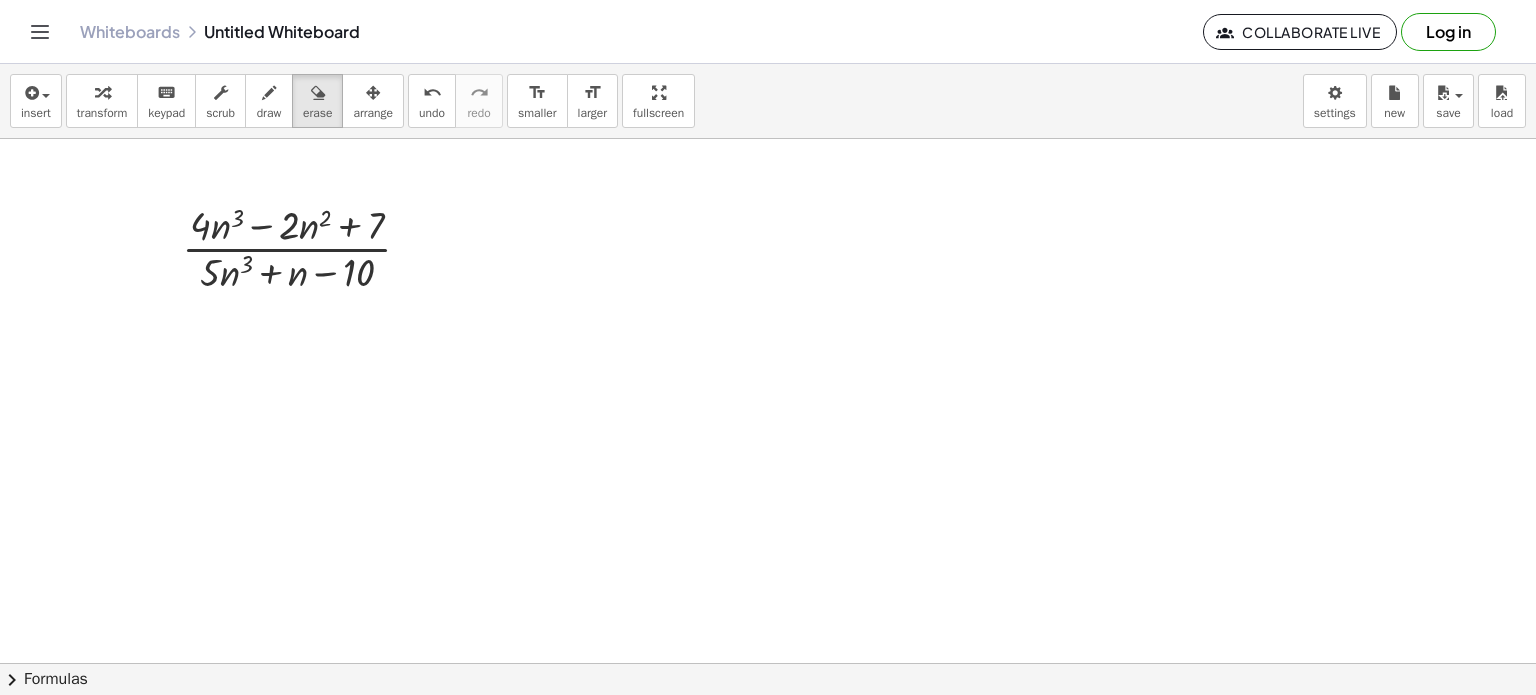 drag, startPoint x: 371, startPoint y: 228, endPoint x: 334, endPoint y: 165, distance: 73.061615 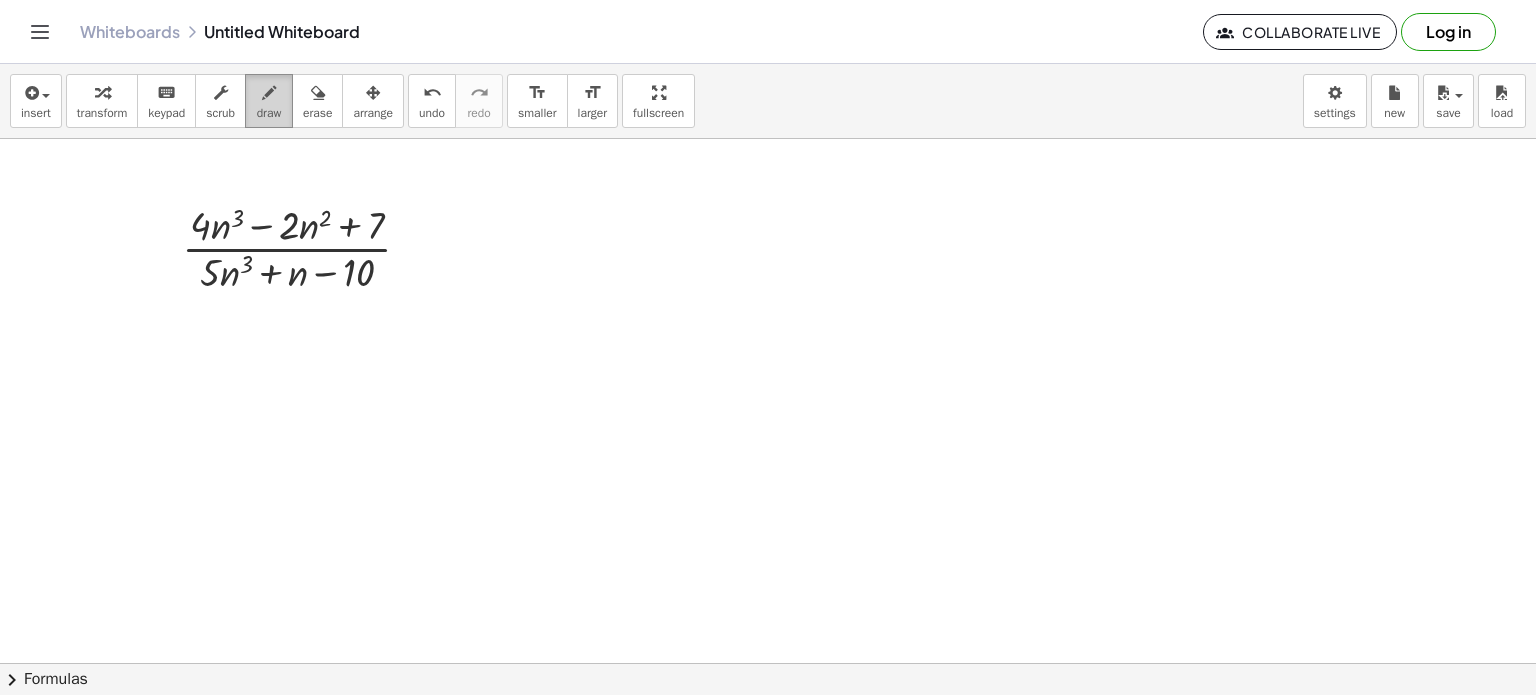 click on "draw" at bounding box center (269, 101) 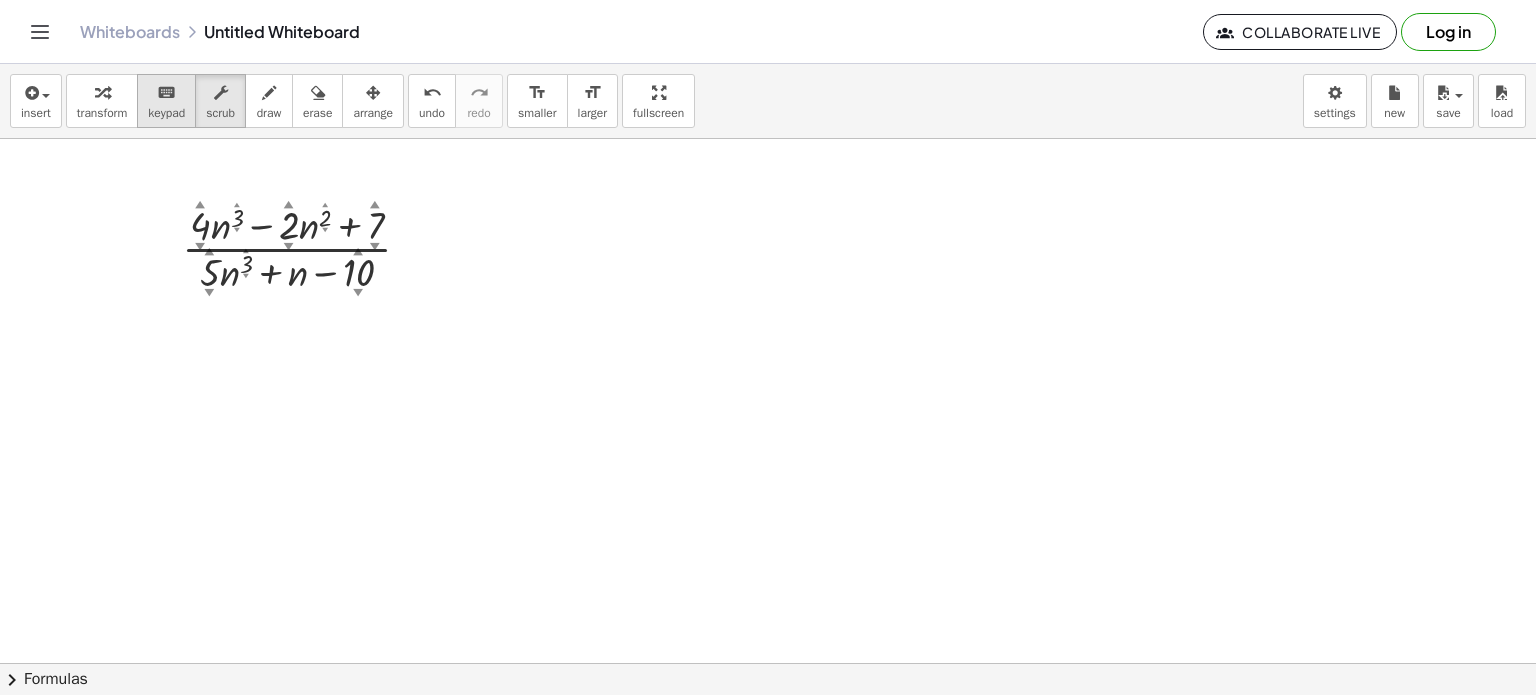 drag, startPoint x: 219, startPoint y: 115, endPoint x: 174, endPoint y: 106, distance: 45.891174 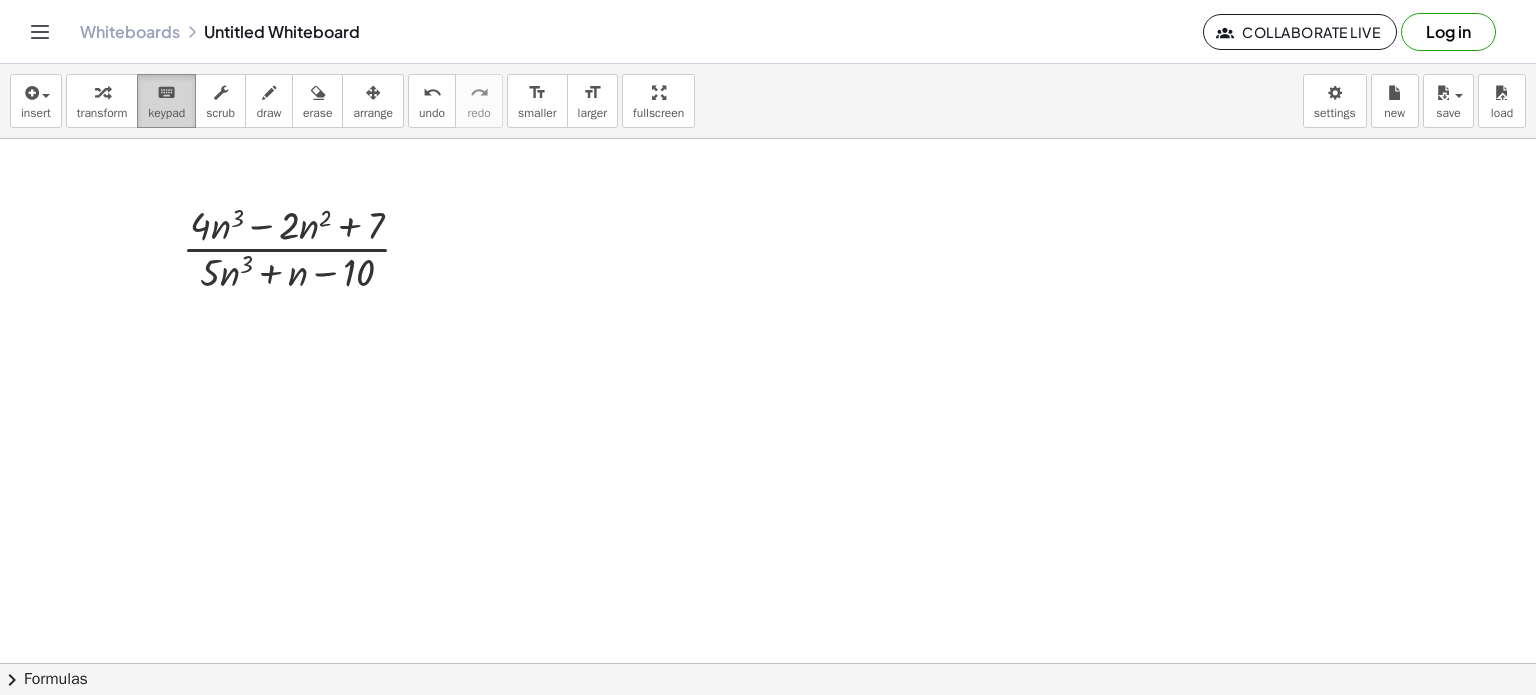 click on "keypad" at bounding box center (166, 113) 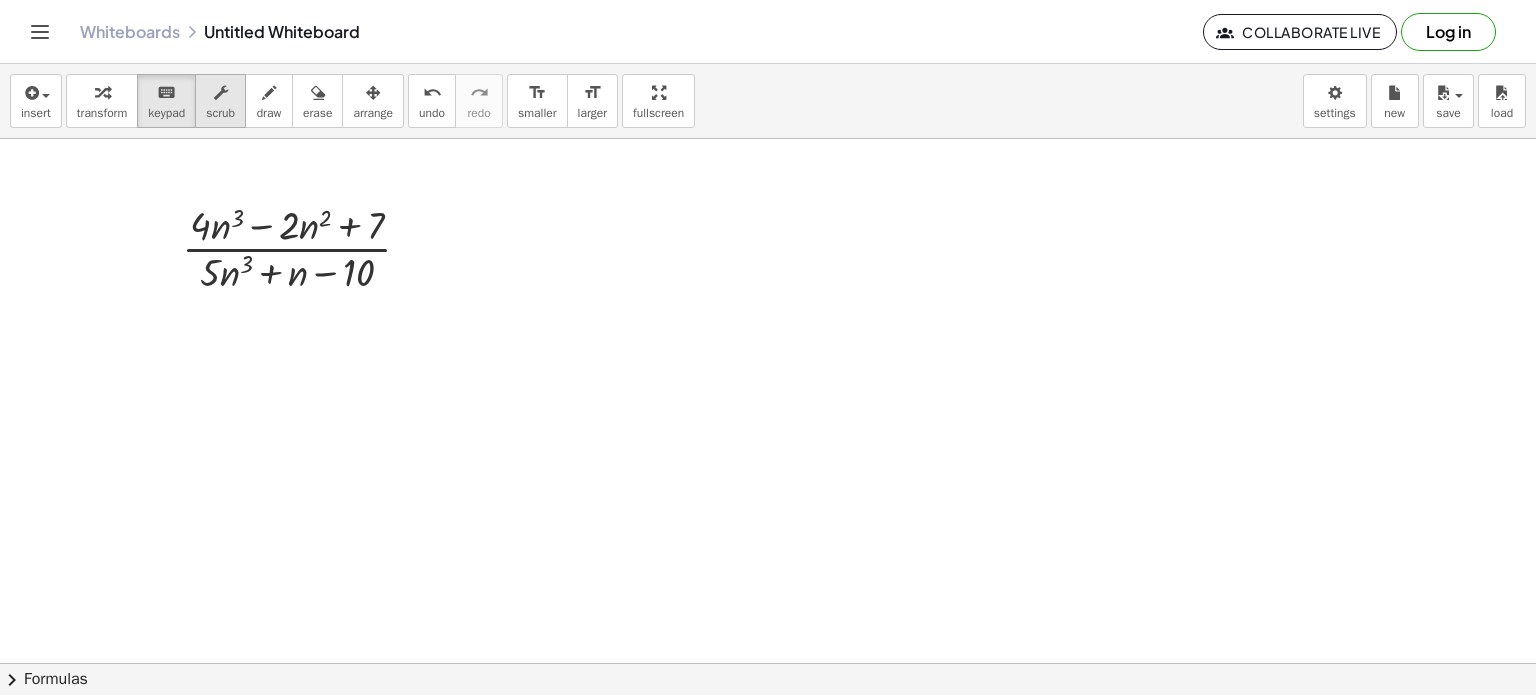 click on "scrub" at bounding box center [220, 101] 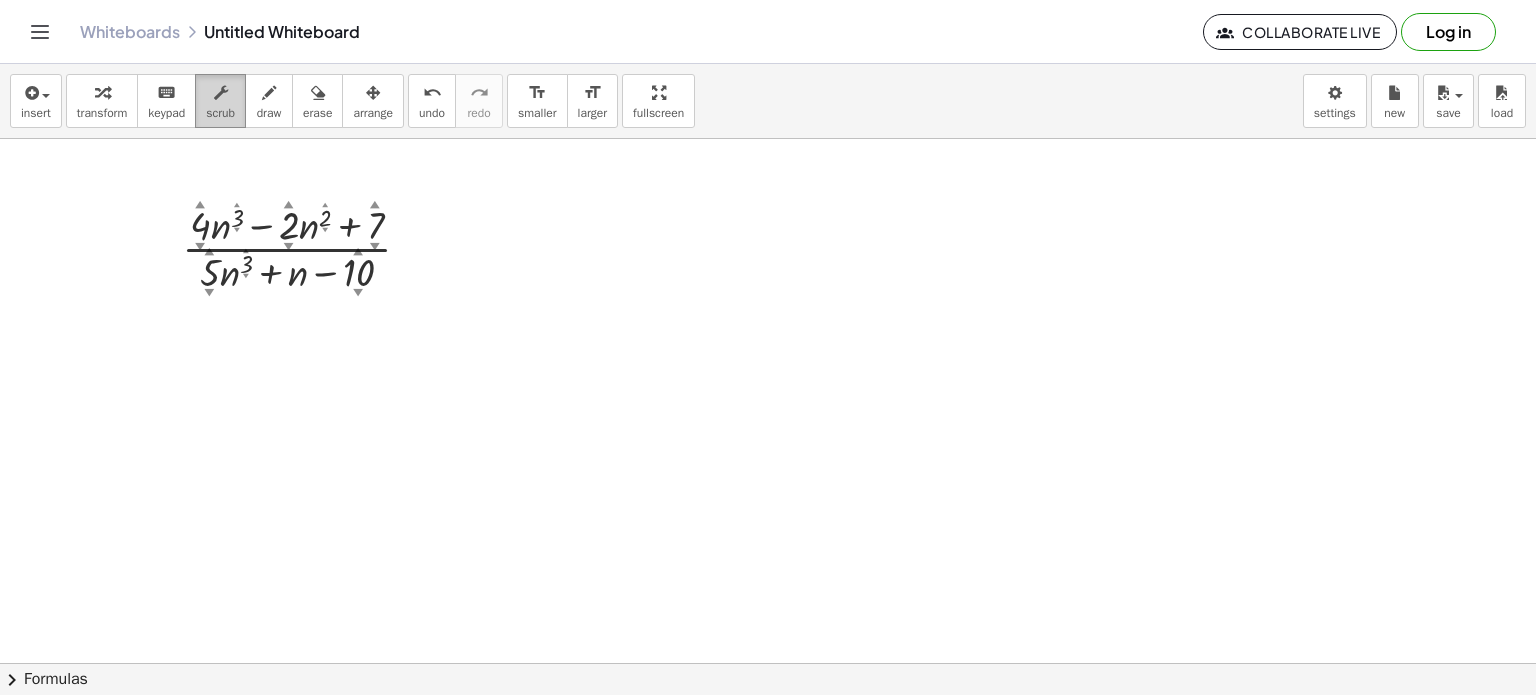 click on "scrub" at bounding box center (220, 101) 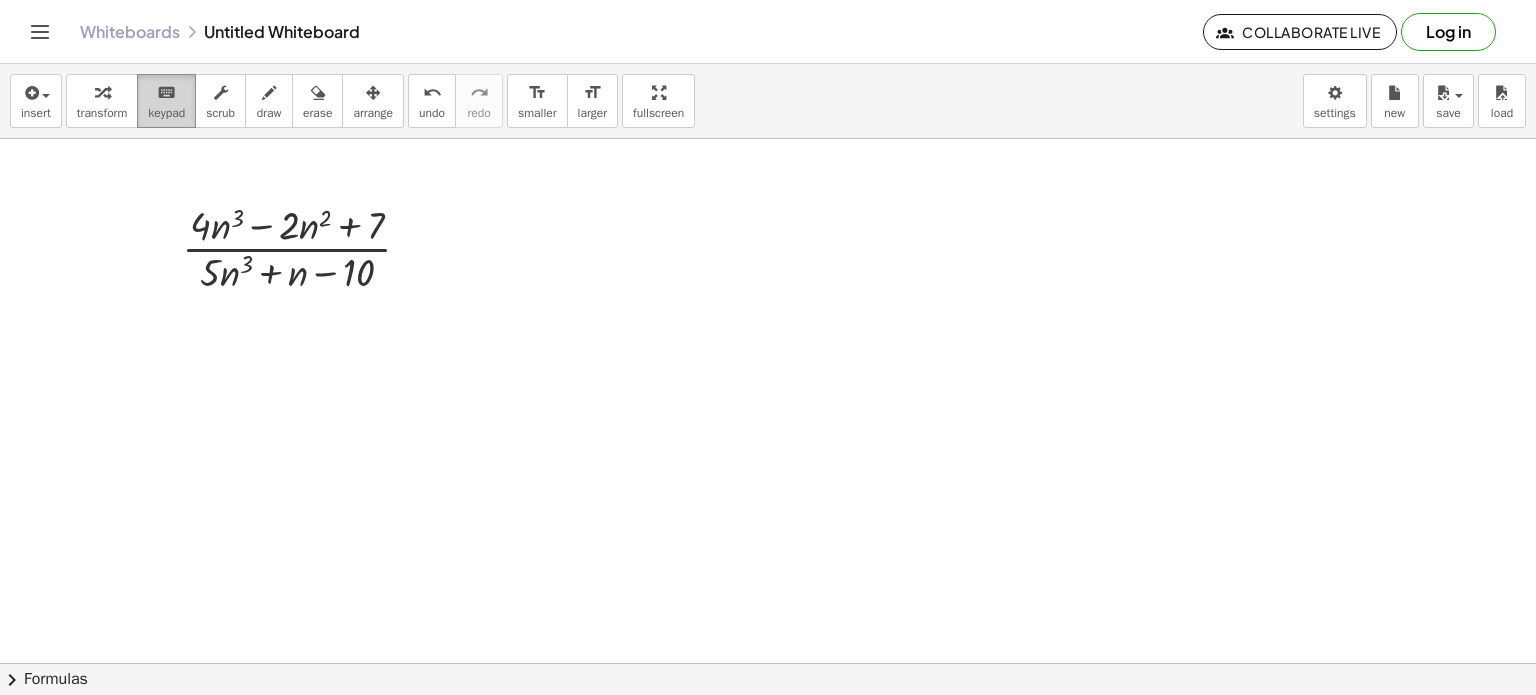 click on "keypad" at bounding box center (166, 113) 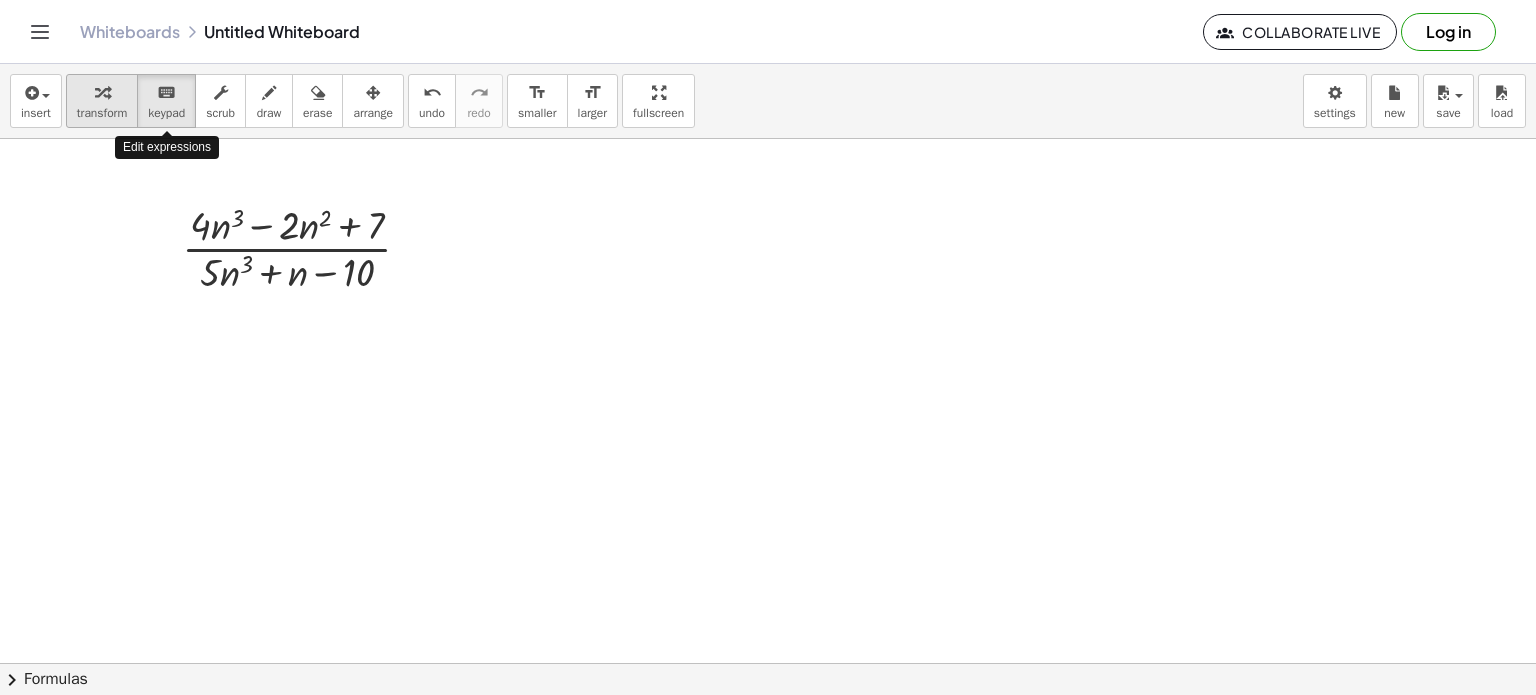 click on "transform" at bounding box center [102, 113] 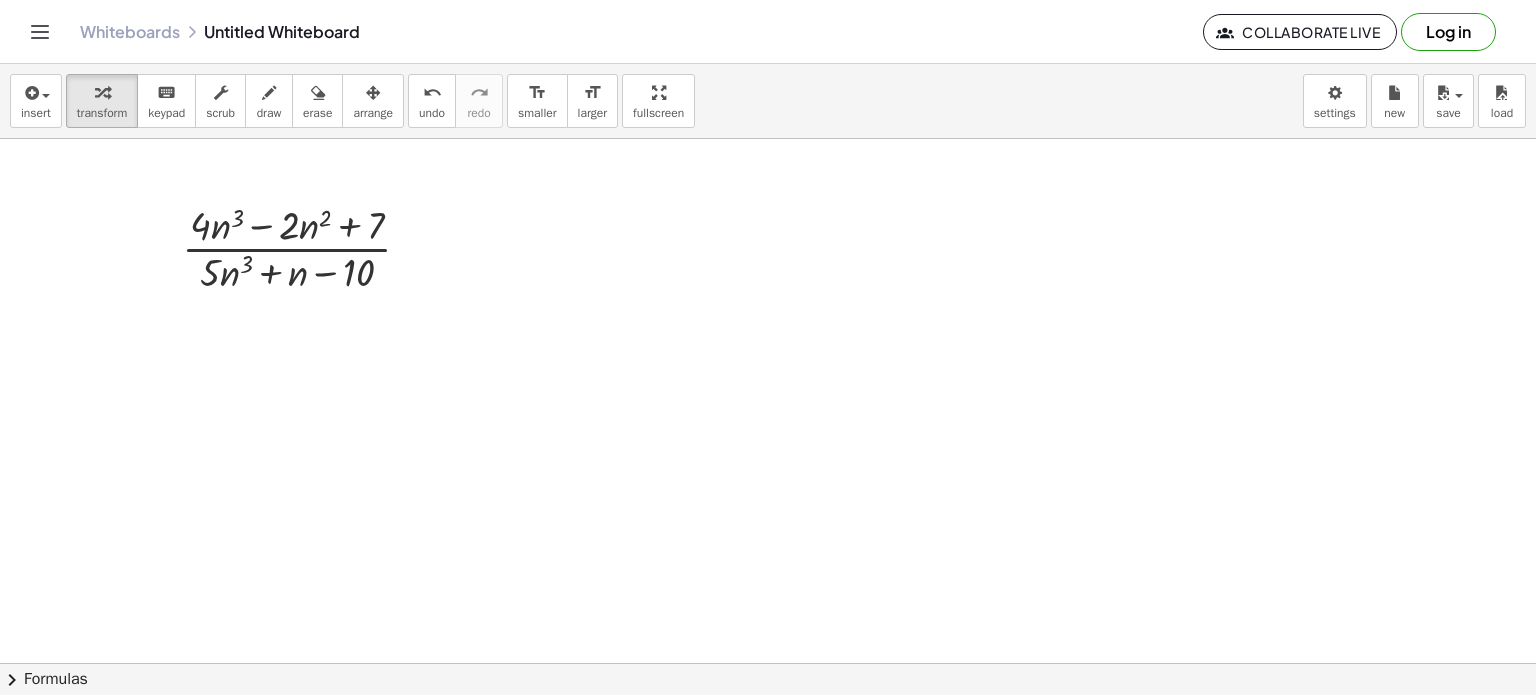 click at bounding box center (304, 247) 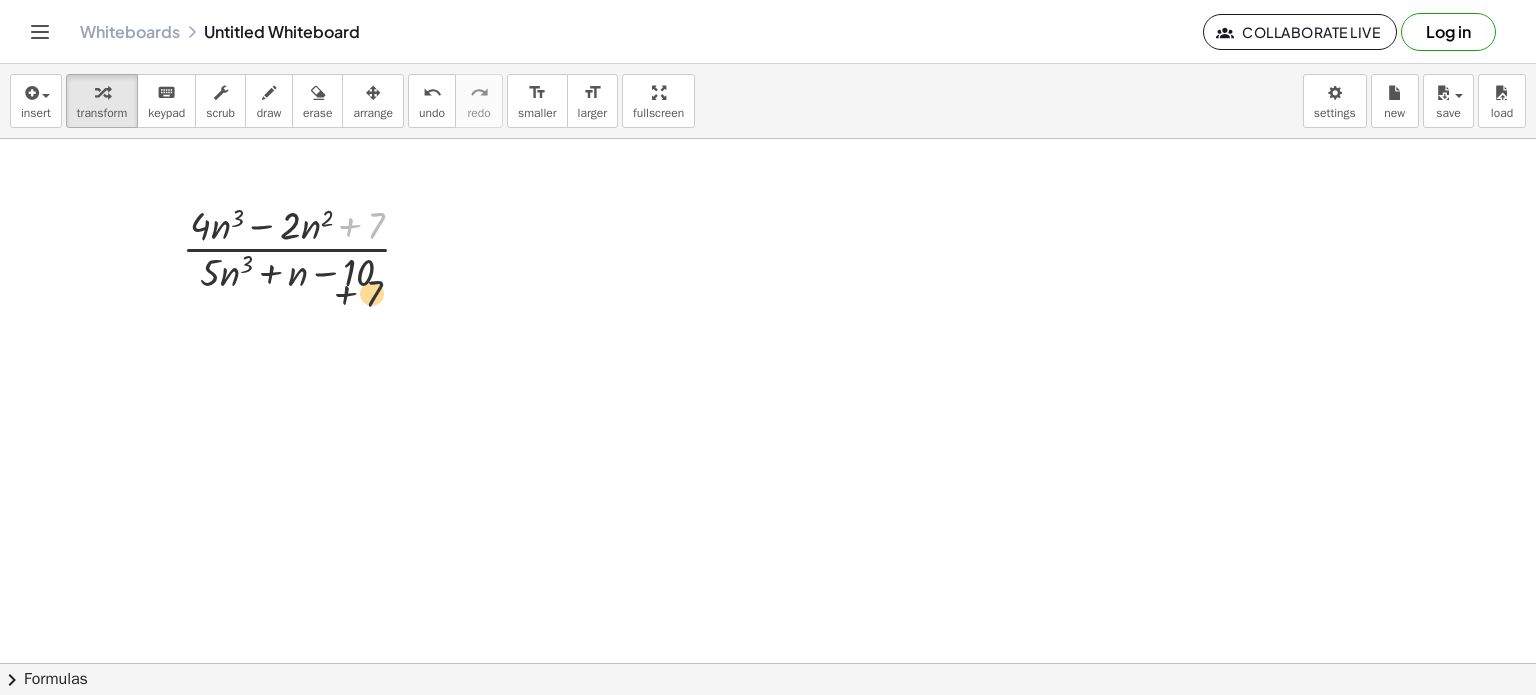 click on "+ 7 · ( + · 4 · n 3 − · 2 · n 2 + 7 ) · ( + · 5 · n 3 + n − 10 )" at bounding box center (768, 664) 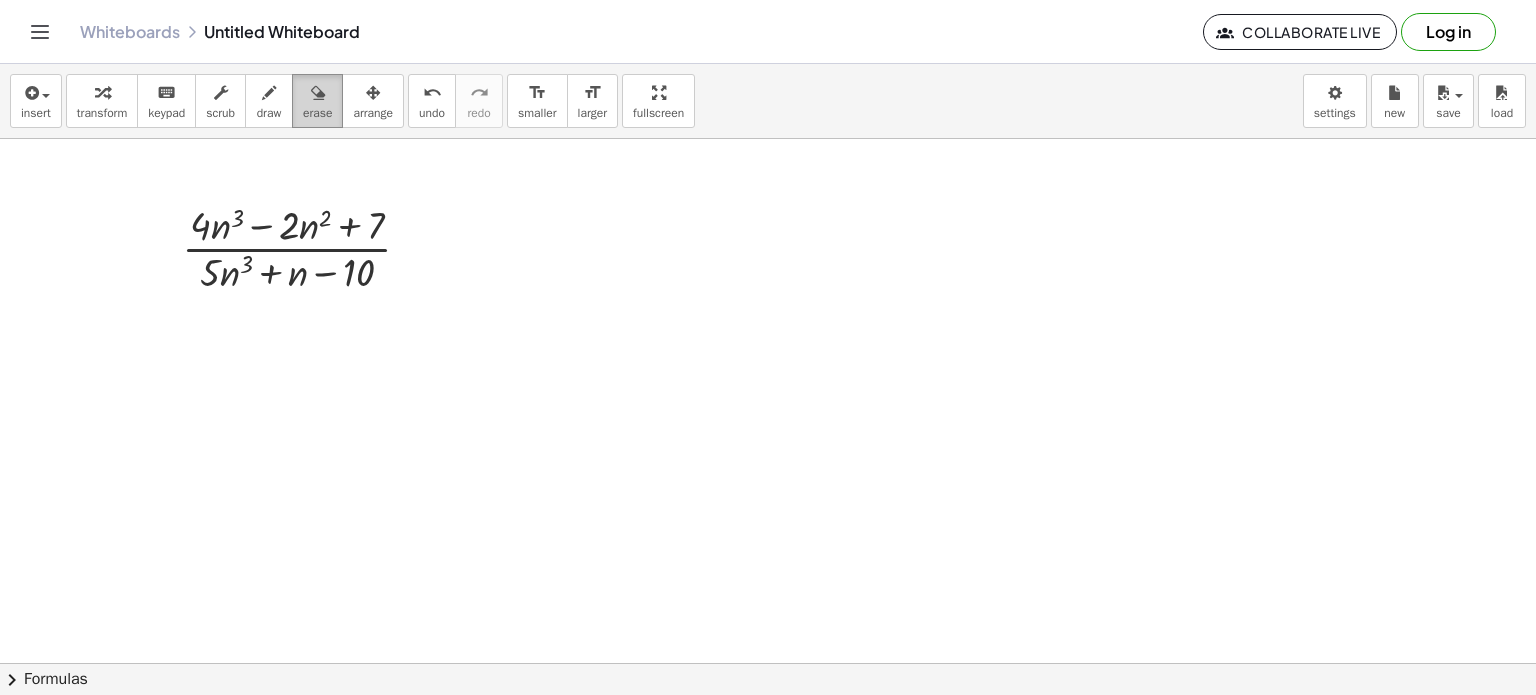 click on "erase" at bounding box center [317, 101] 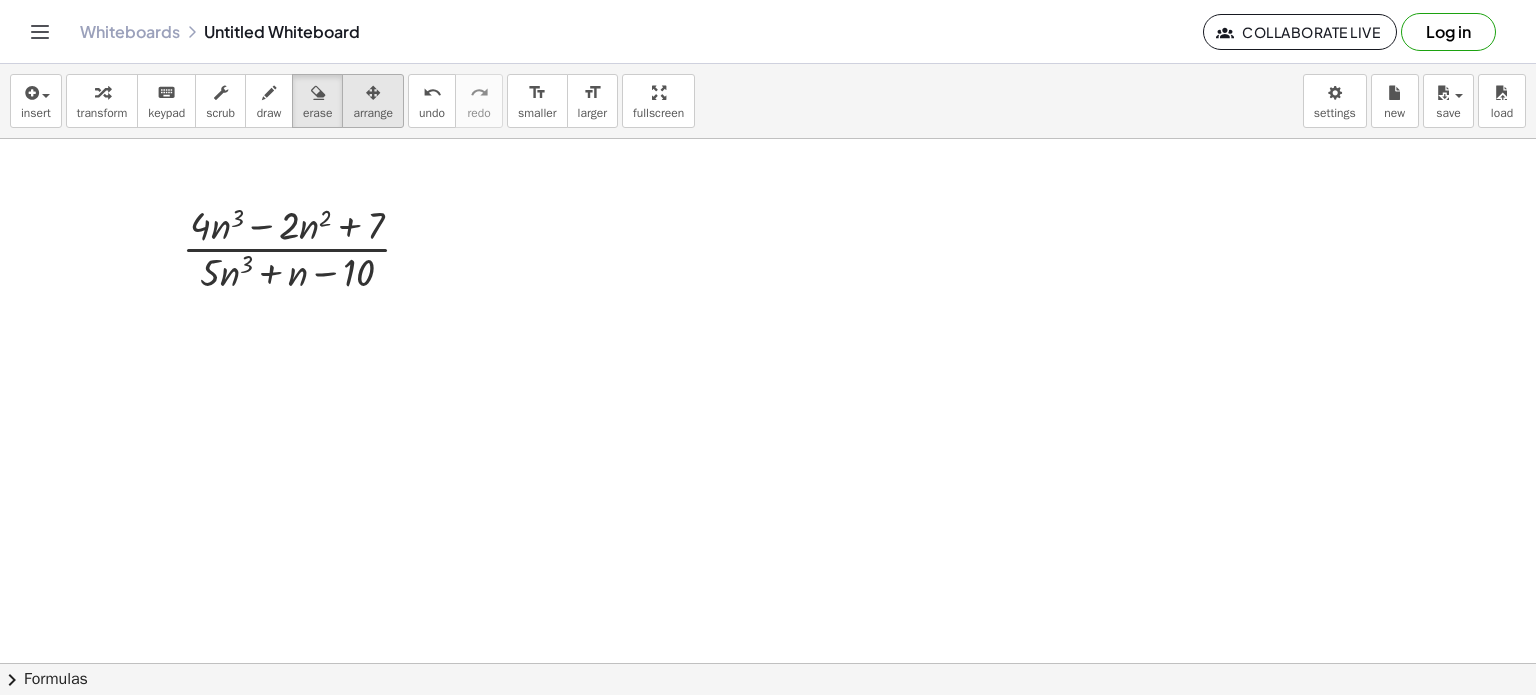 click on "arrange" at bounding box center (373, 113) 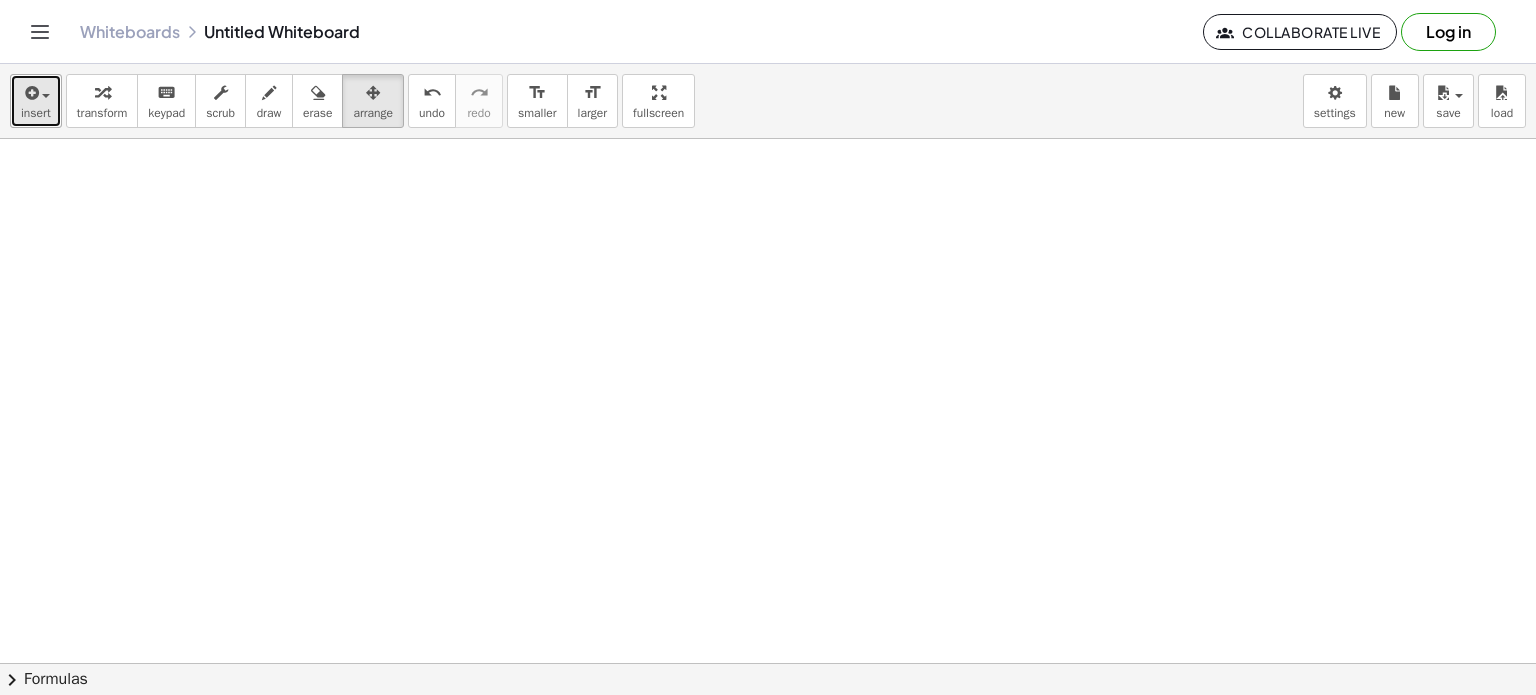 click on "insert" at bounding box center [36, 113] 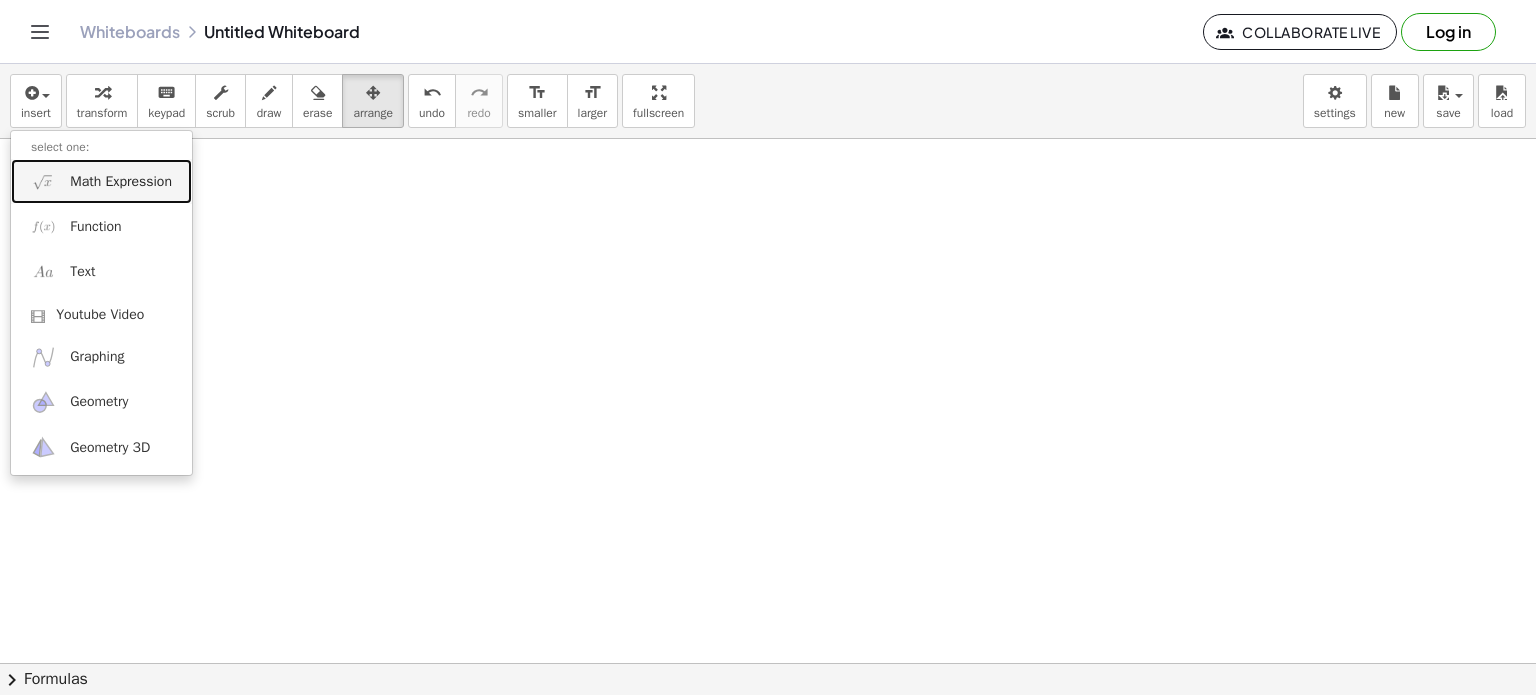 click on "Math Expression" at bounding box center (121, 182) 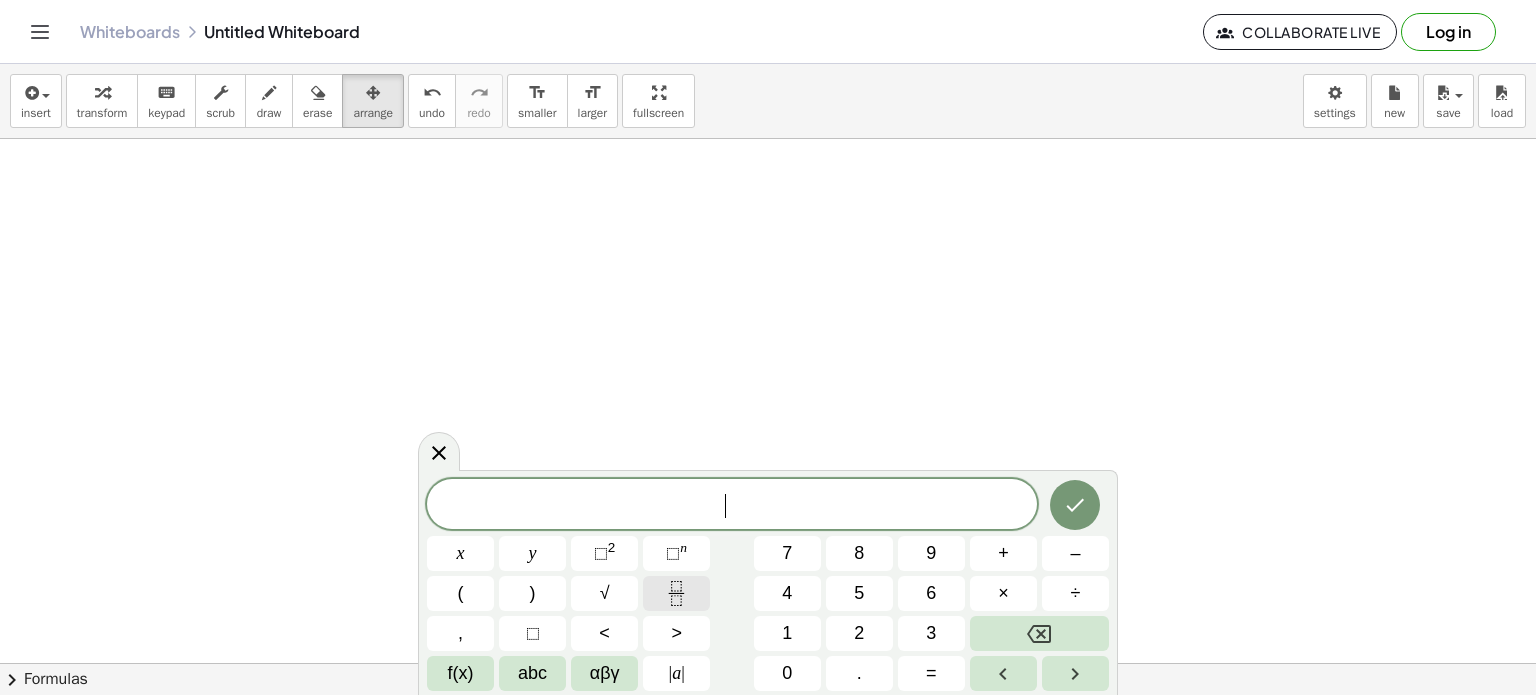 click 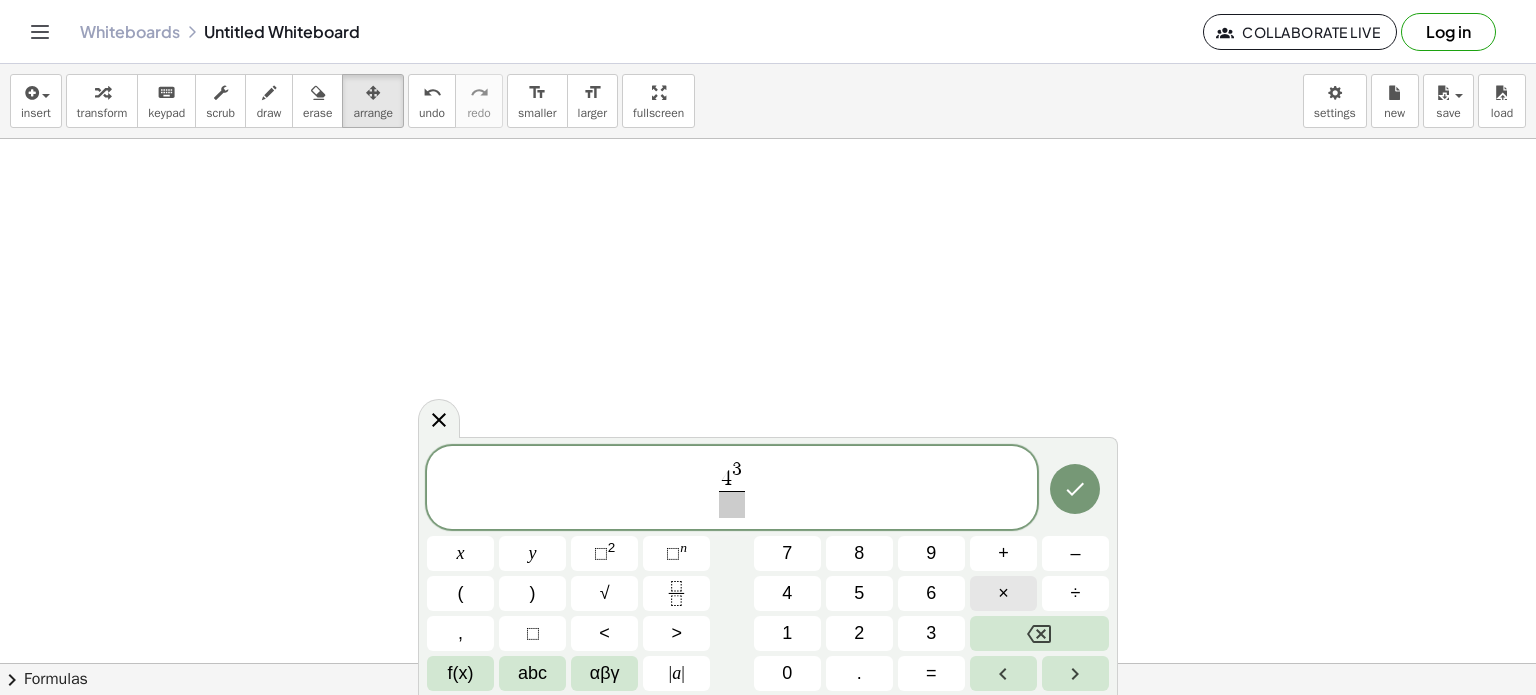 click on "×" at bounding box center [1003, 593] 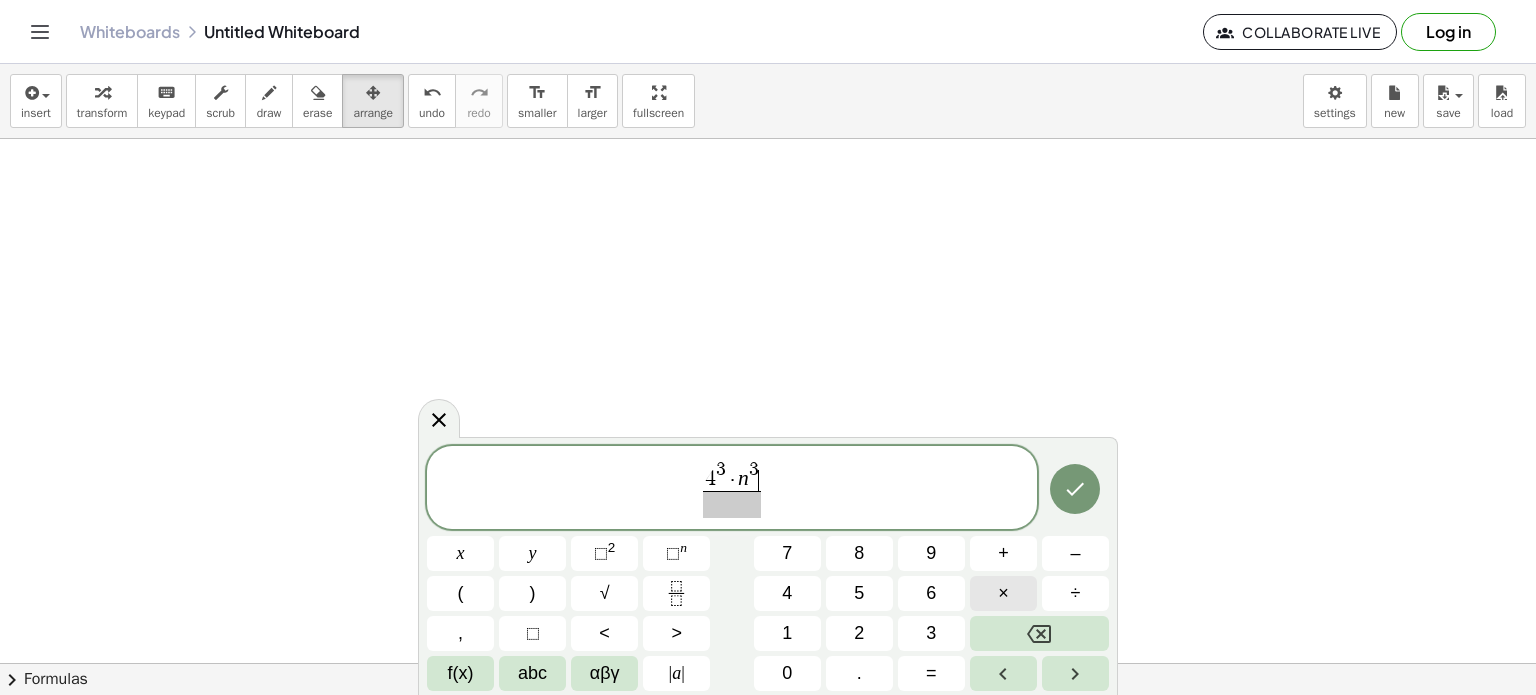 click on "×" at bounding box center (1003, 593) 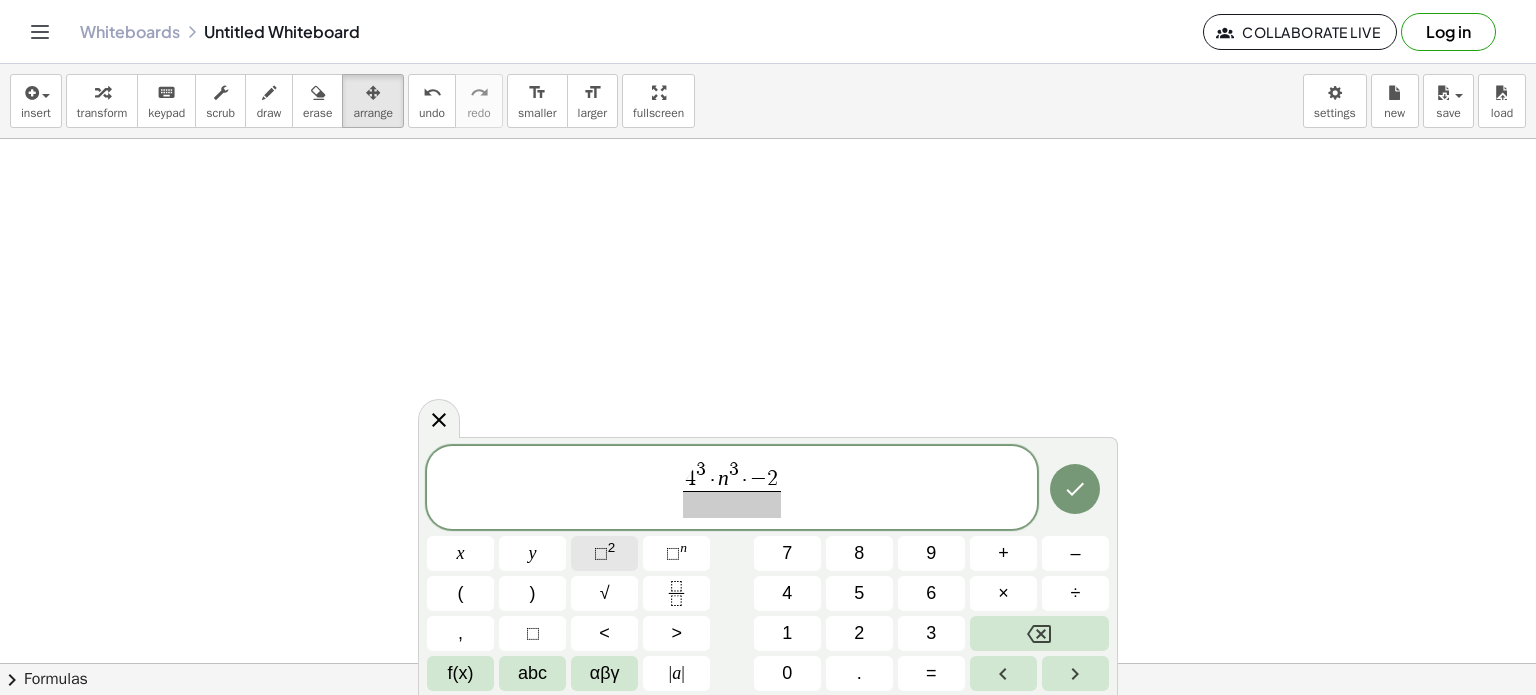 click on "⬚" at bounding box center [601, 553] 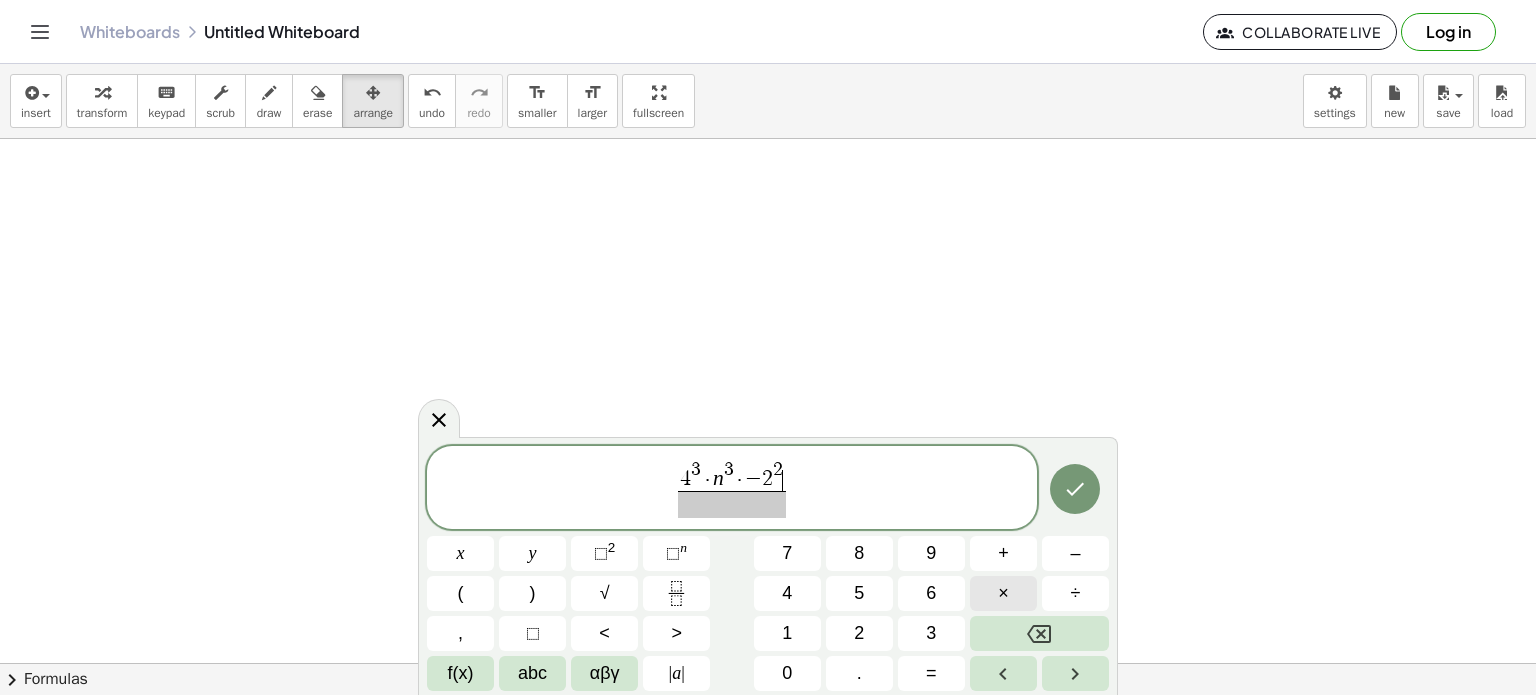 click on "×" at bounding box center (1003, 593) 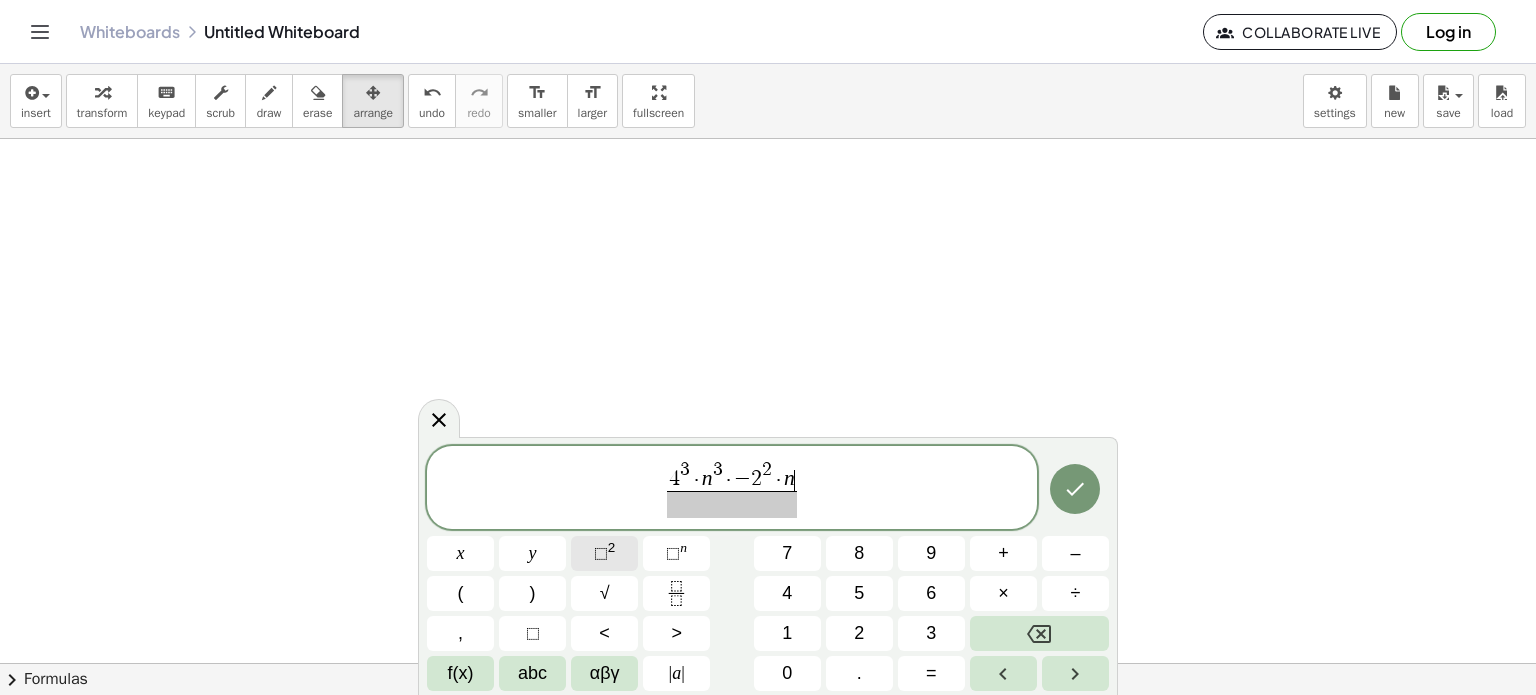 click on "⬚" at bounding box center [601, 553] 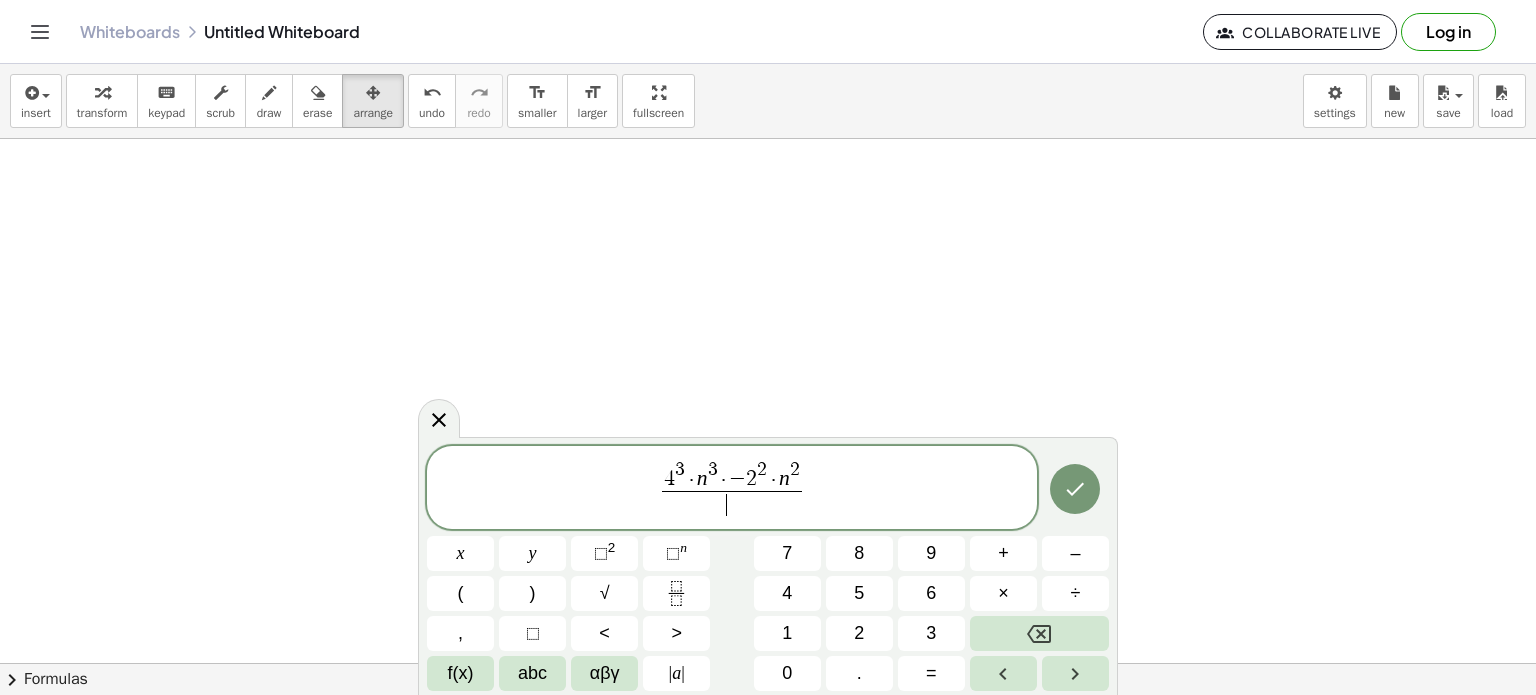 click on "​" at bounding box center (732, 504) 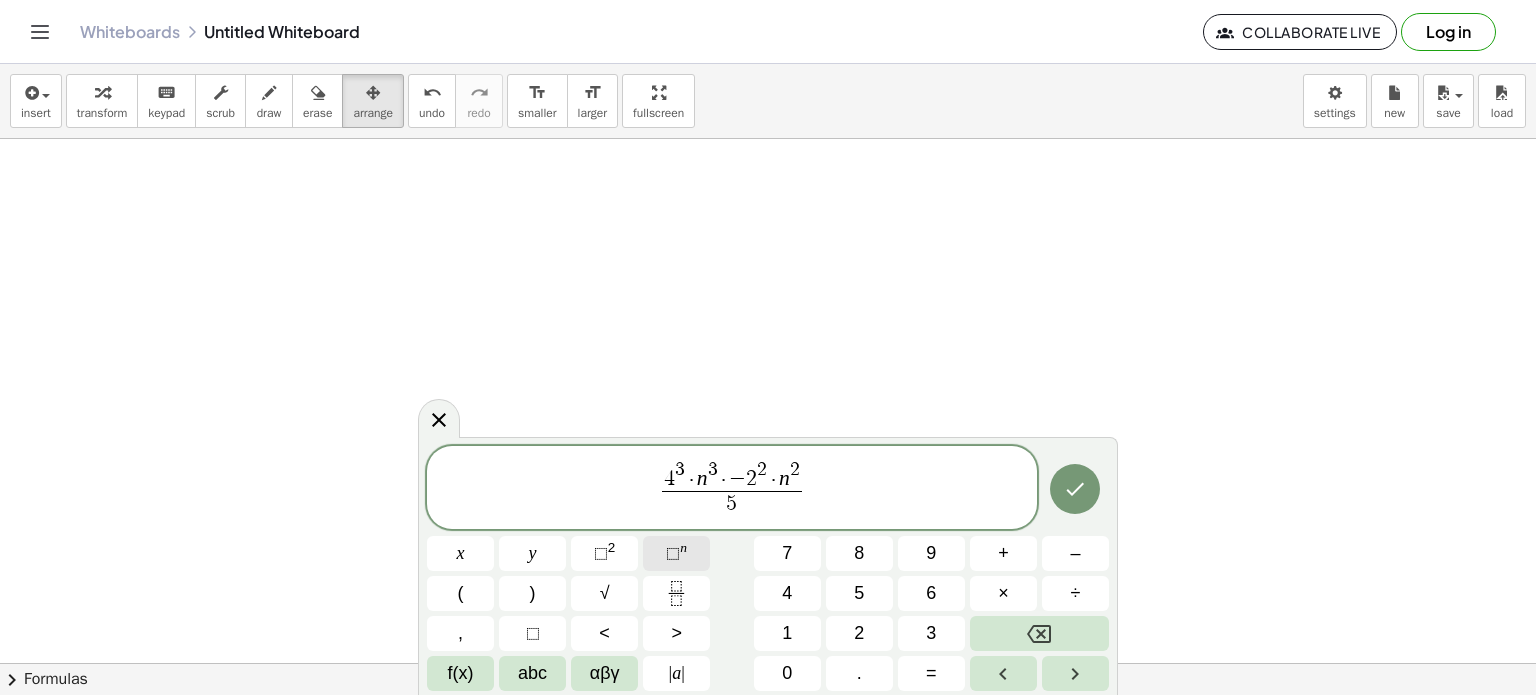 click on "⬚" at bounding box center [673, 553] 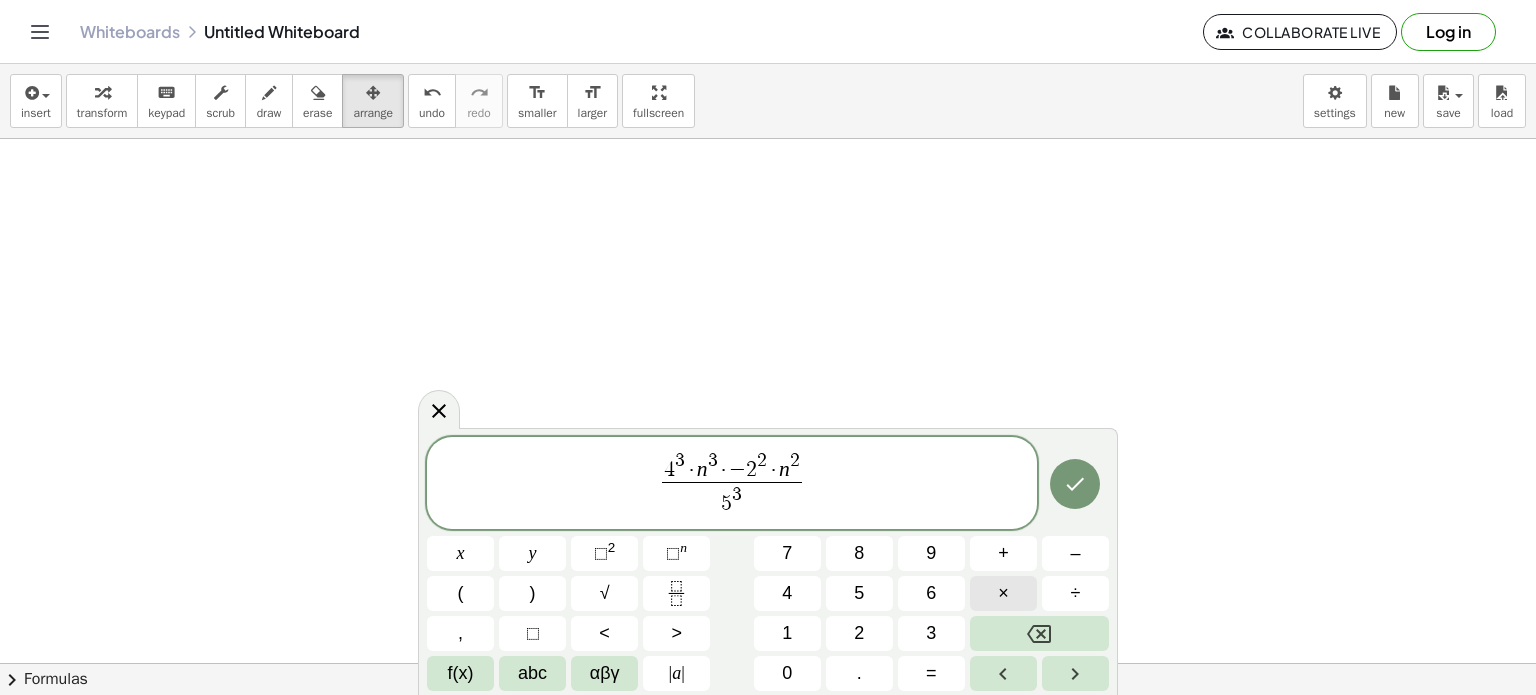 click on "×" at bounding box center (1003, 593) 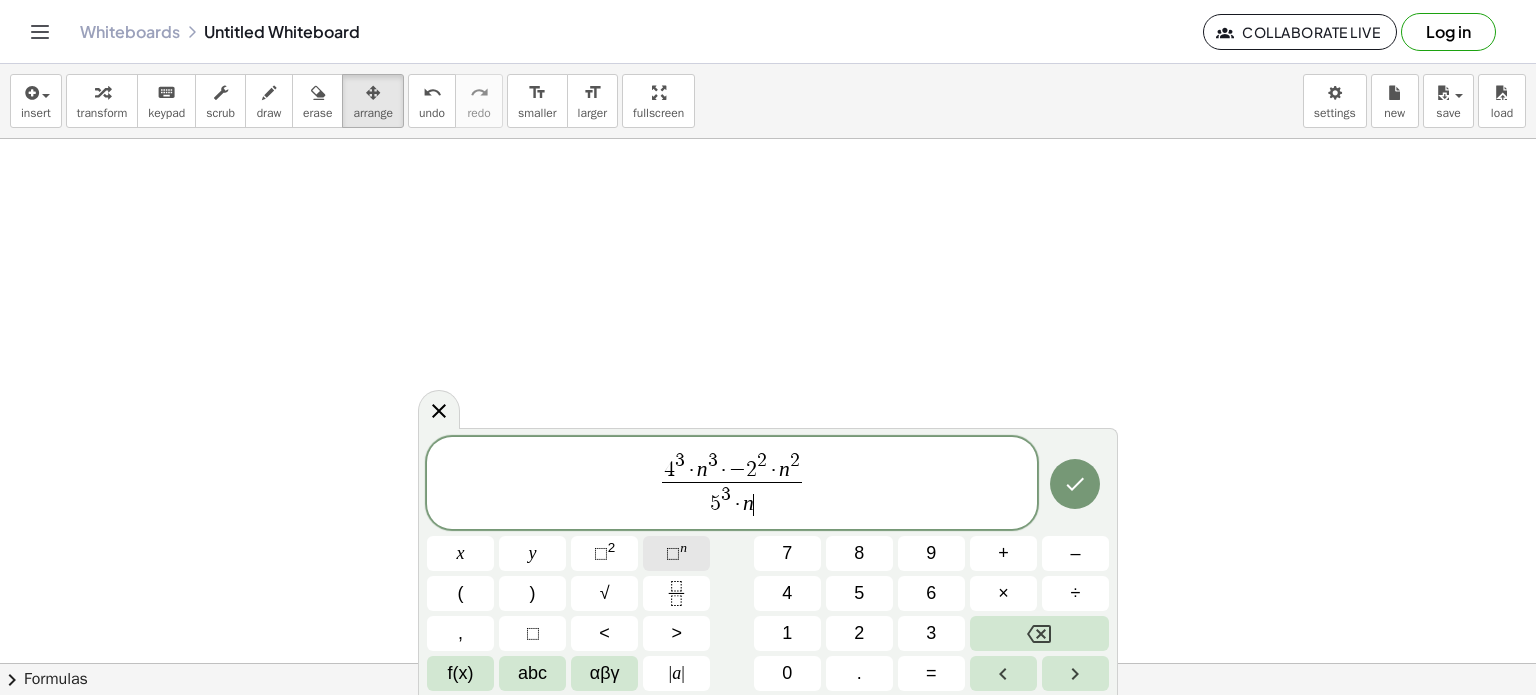 click on "⬚ n" at bounding box center [676, 553] 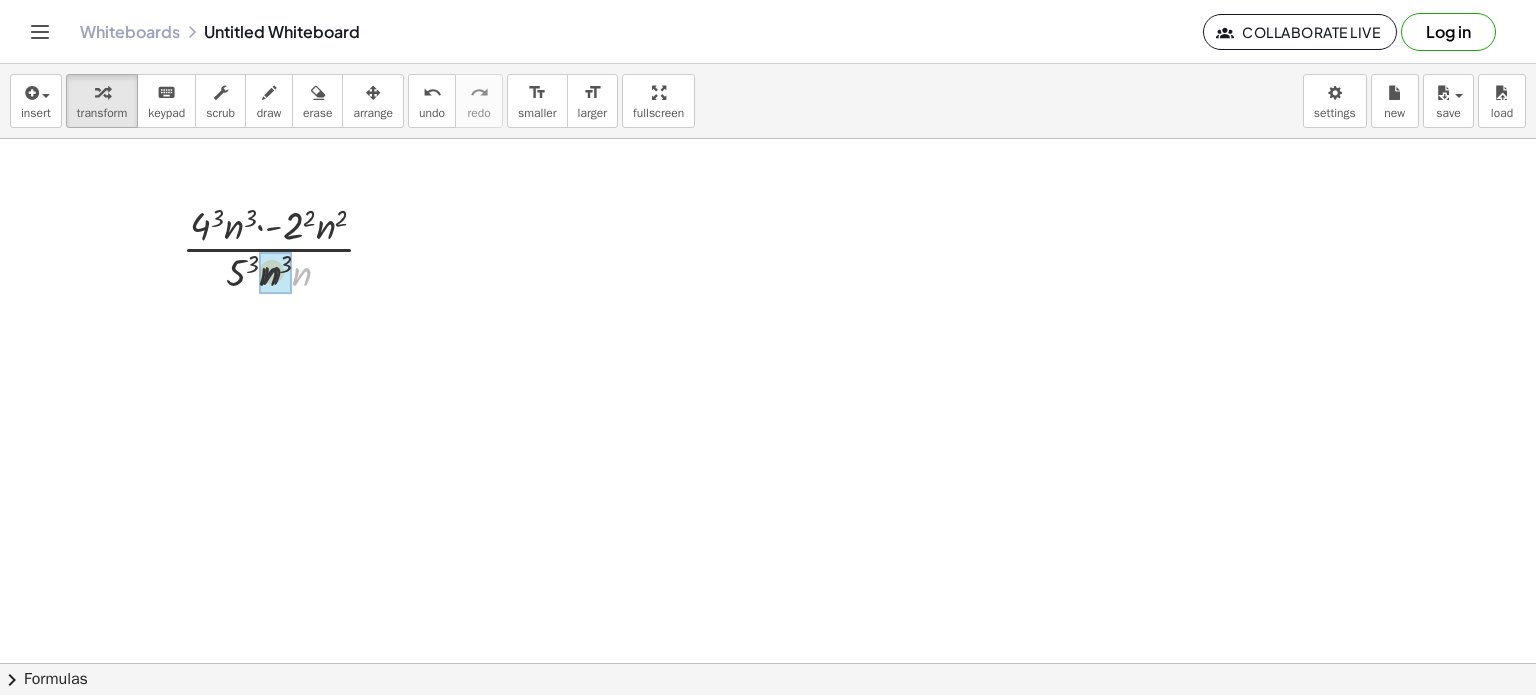 drag, startPoint x: 294, startPoint y: 271, endPoint x: 284, endPoint y: 270, distance: 10.049875 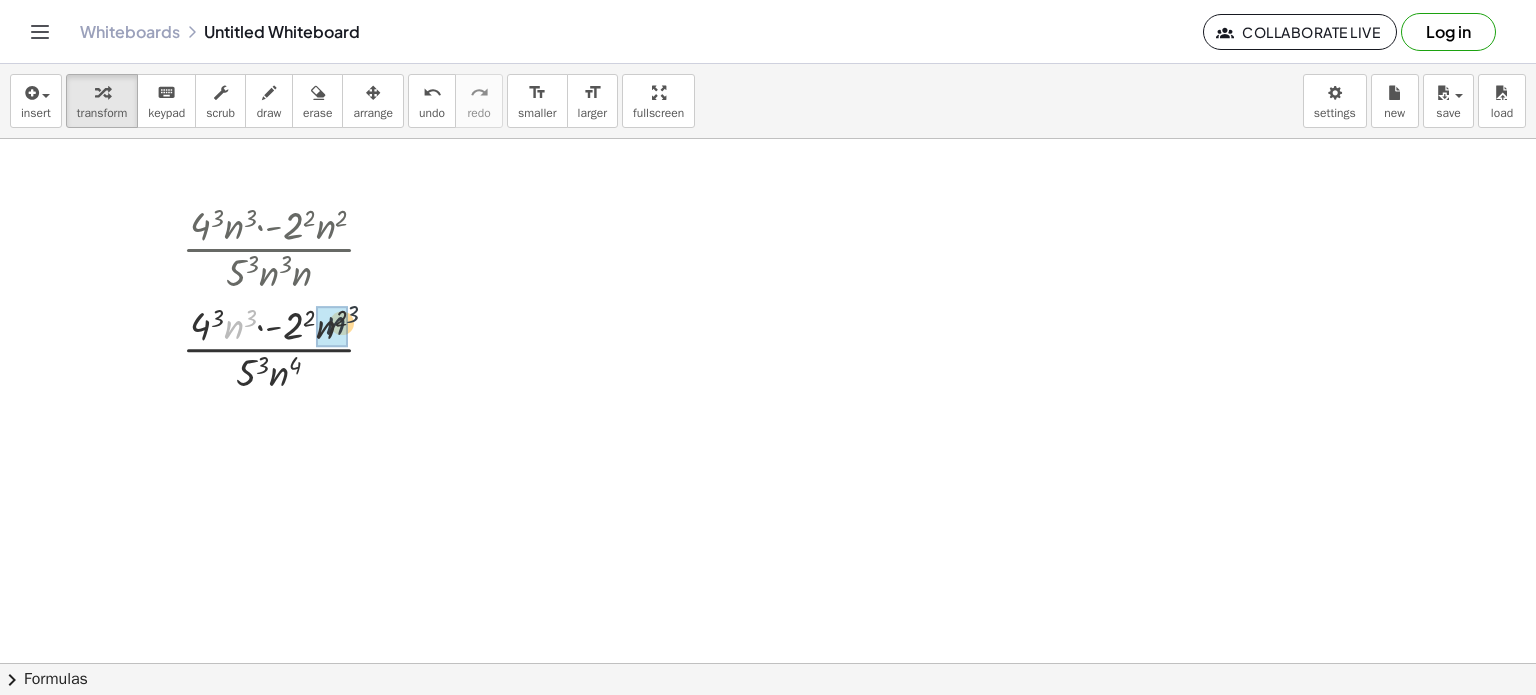 drag, startPoint x: 239, startPoint y: 331, endPoint x: 339, endPoint y: 331, distance: 100 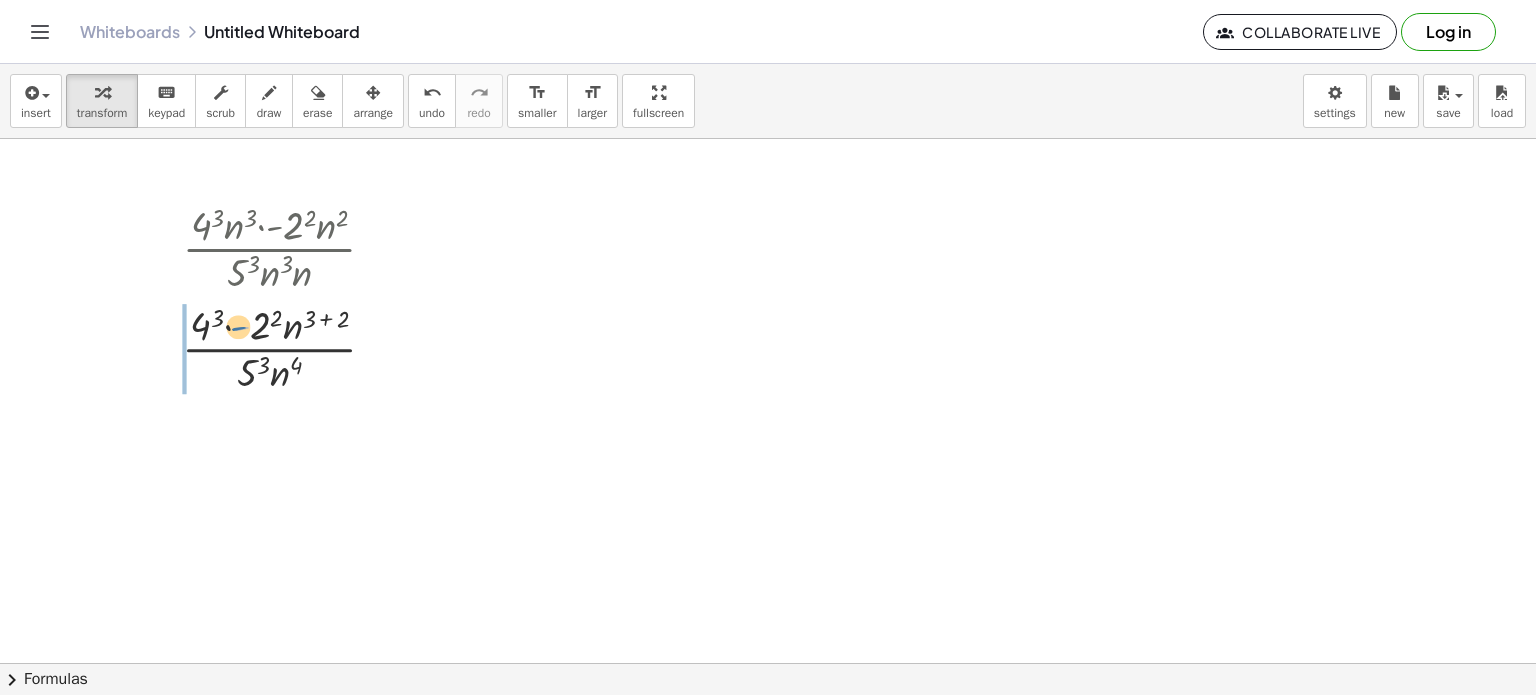 drag, startPoint x: 243, startPoint y: 327, endPoint x: 256, endPoint y: 327, distance: 13 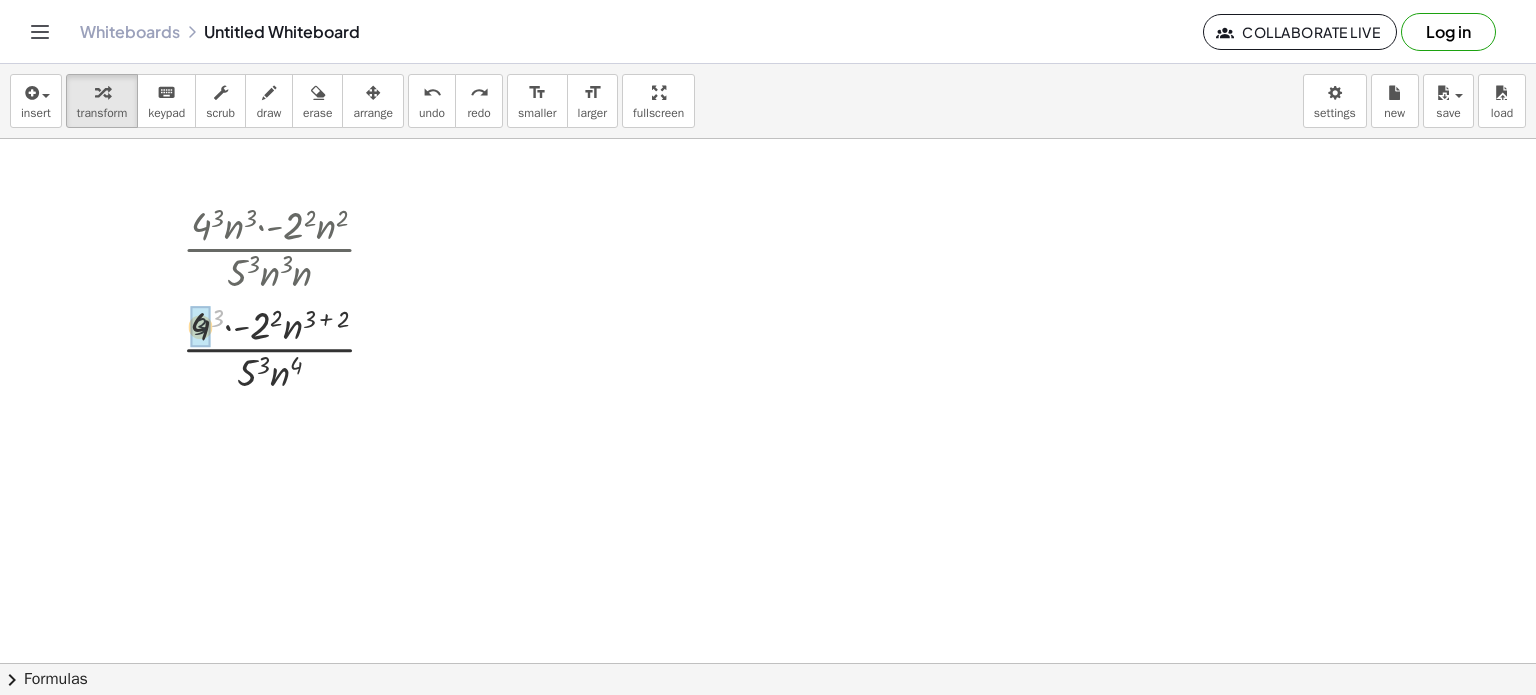 drag, startPoint x: 218, startPoint y: 315, endPoint x: 207, endPoint y: 319, distance: 11.7046995 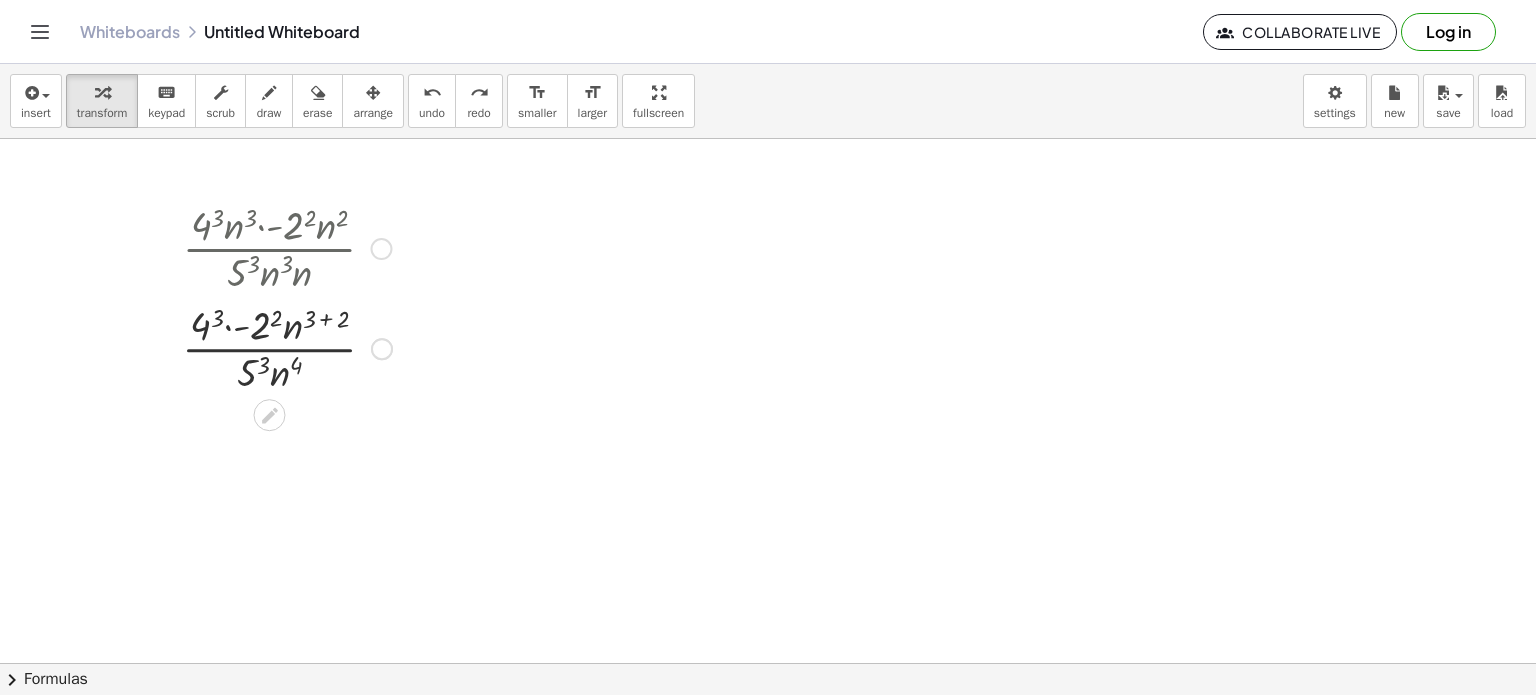 click at bounding box center [287, 347] 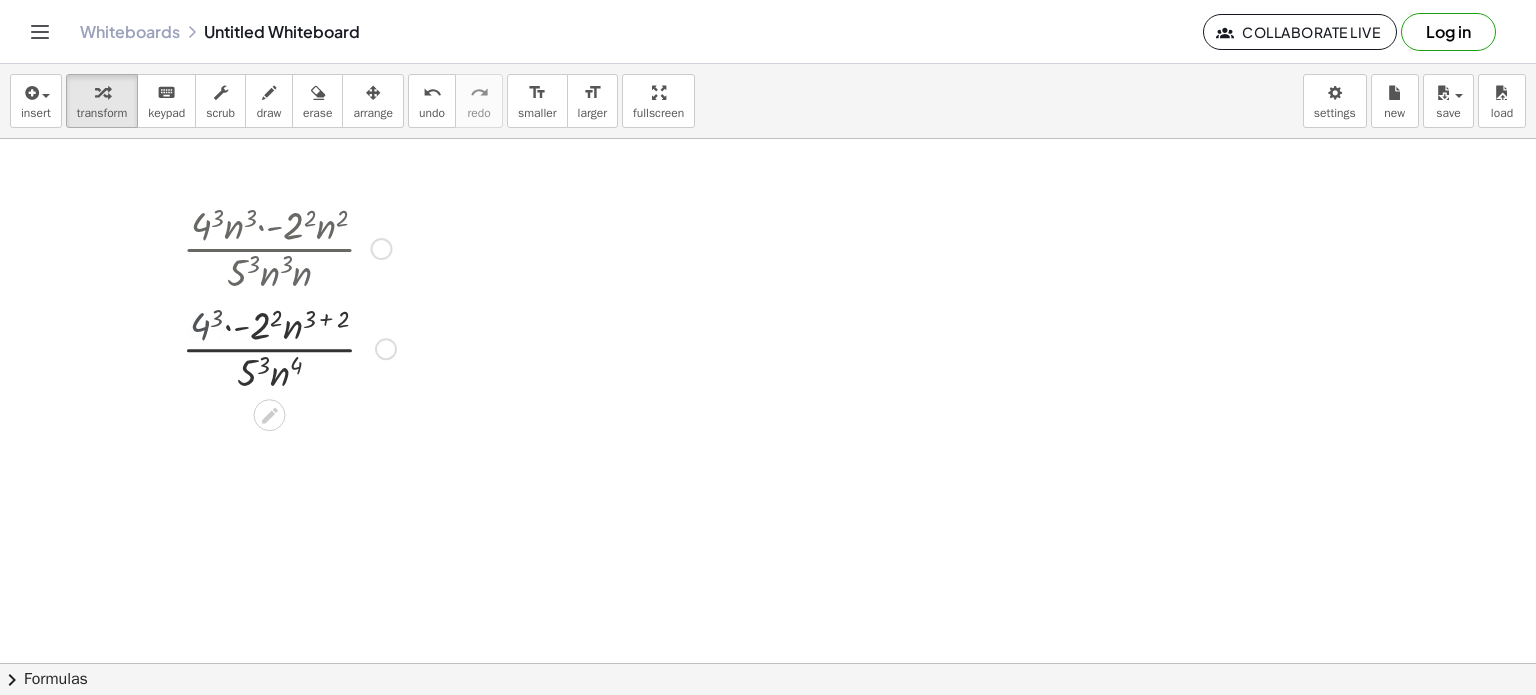 click at bounding box center [287, 347] 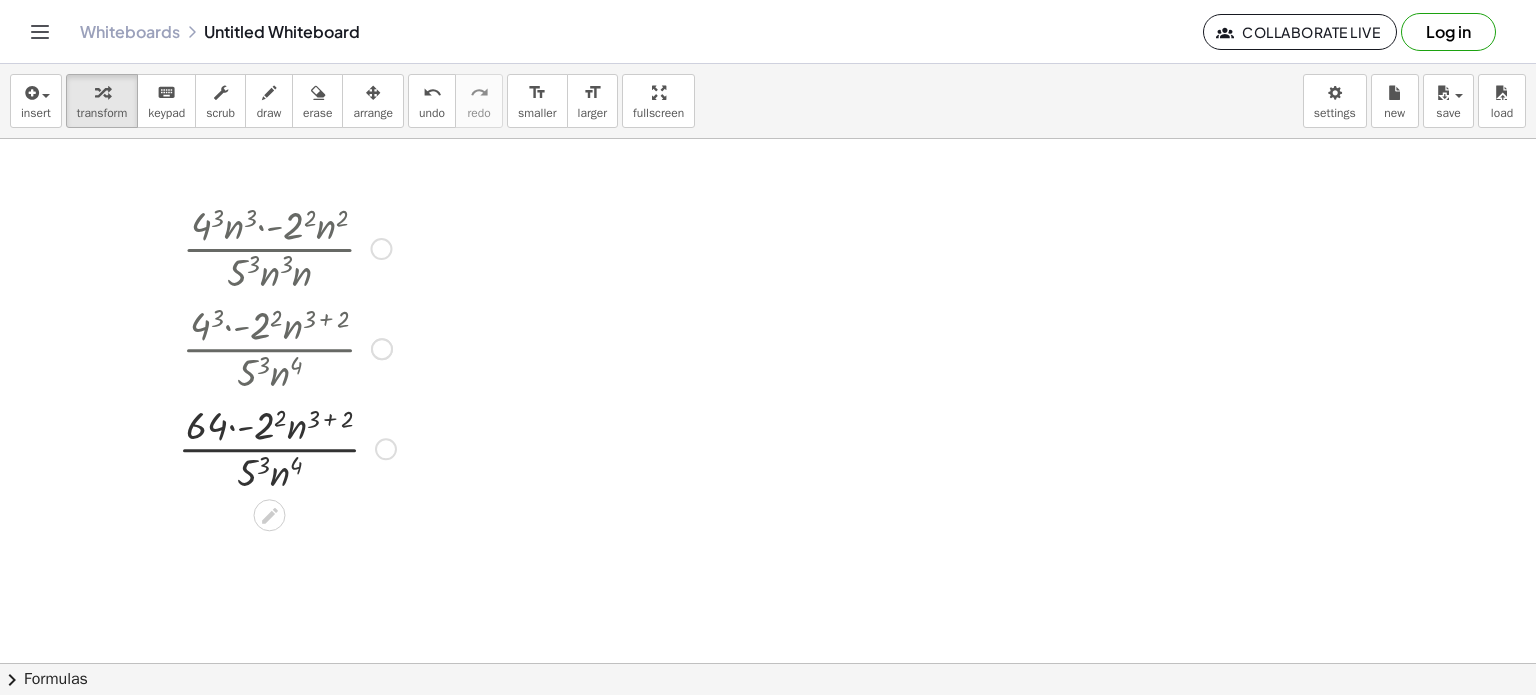 click at bounding box center (287, 447) 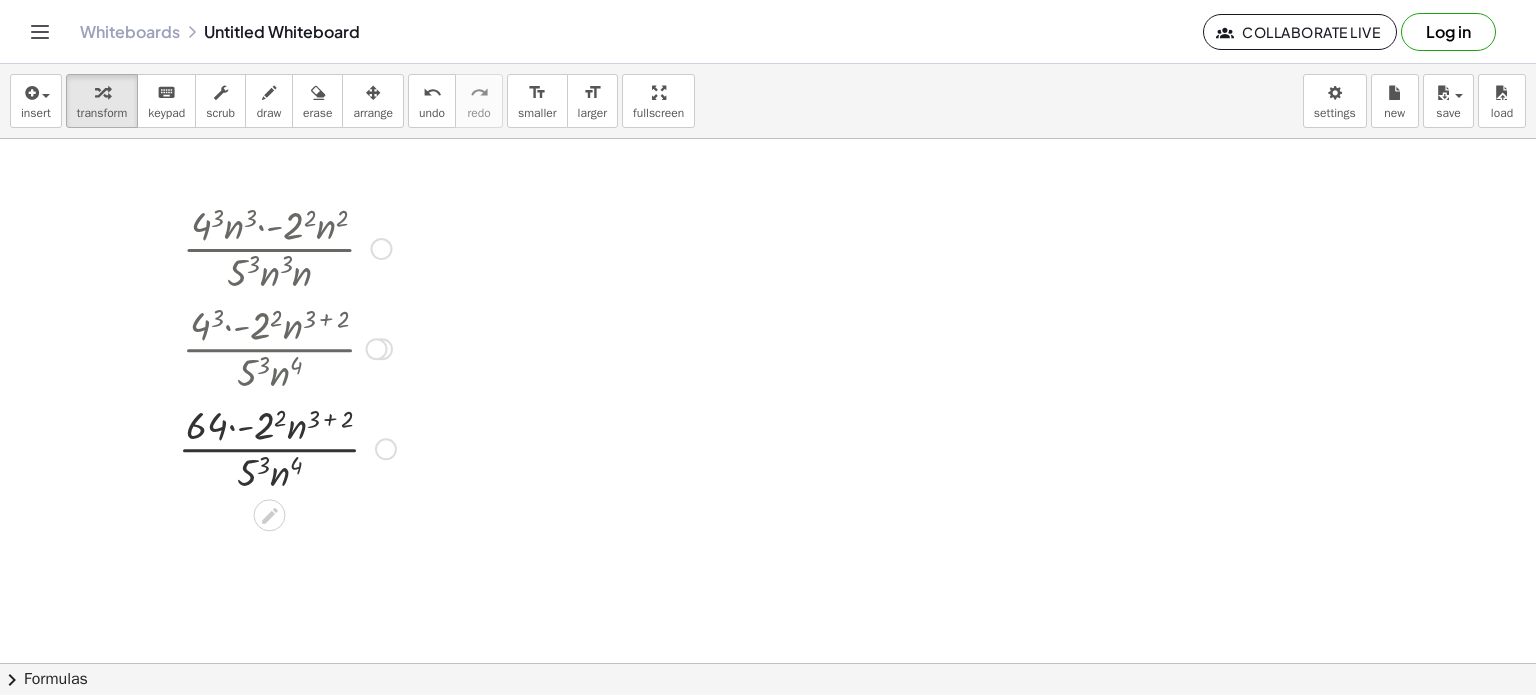 click at bounding box center (287, 447) 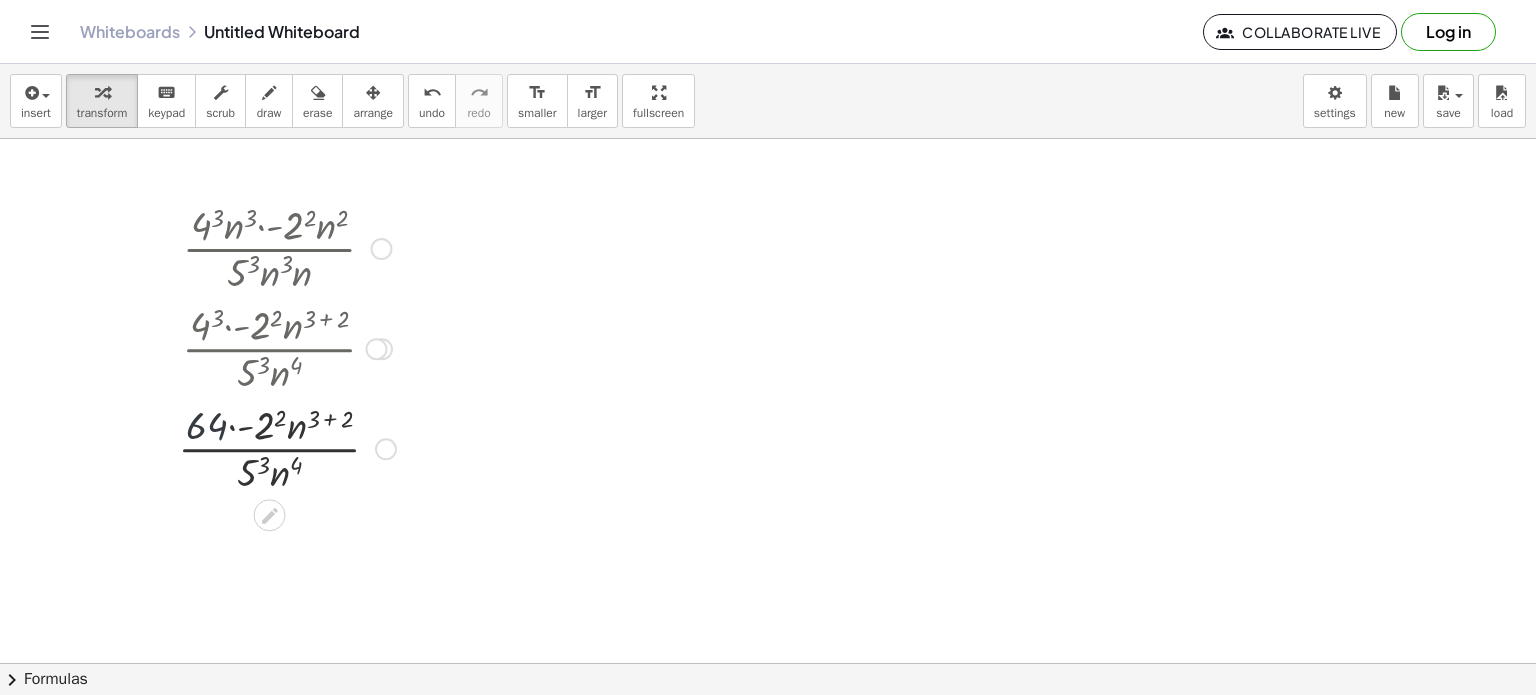 click at bounding box center (287, 447) 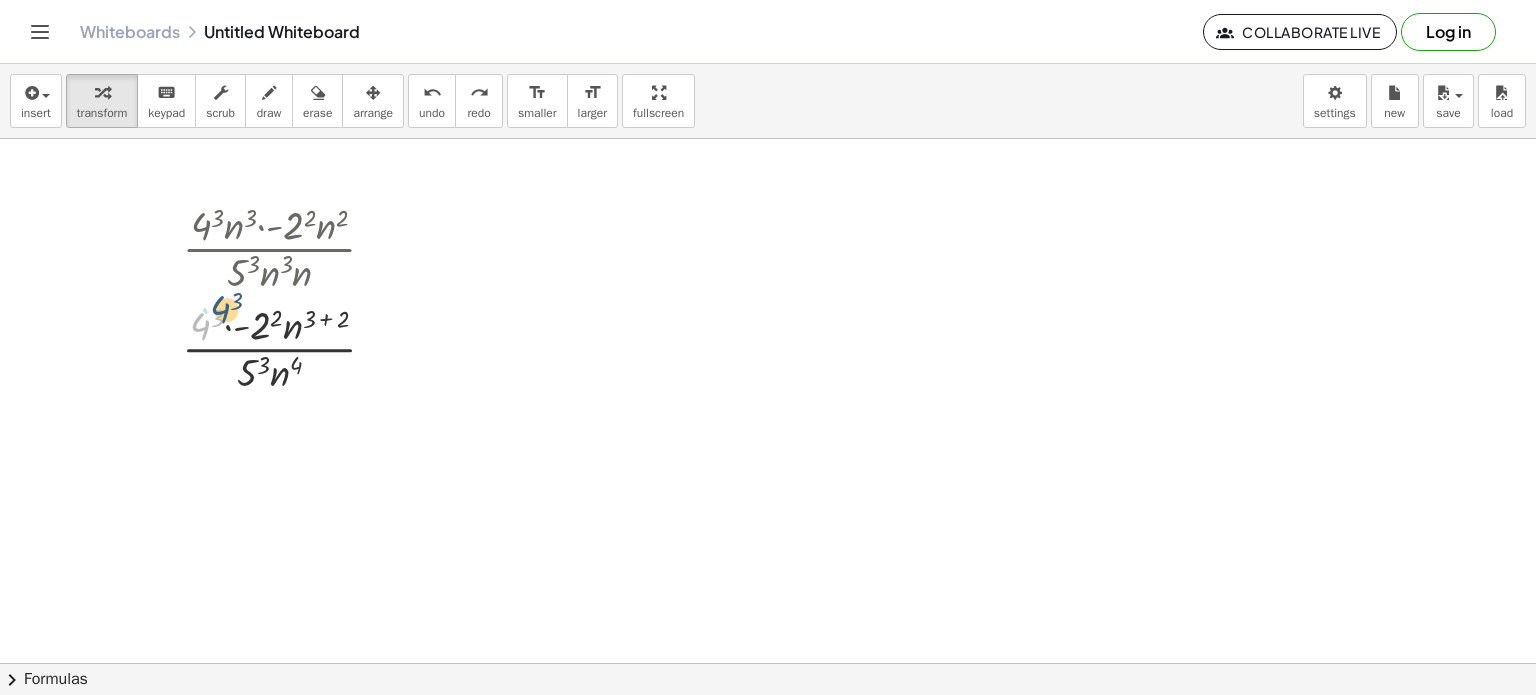 click at bounding box center (287, 347) 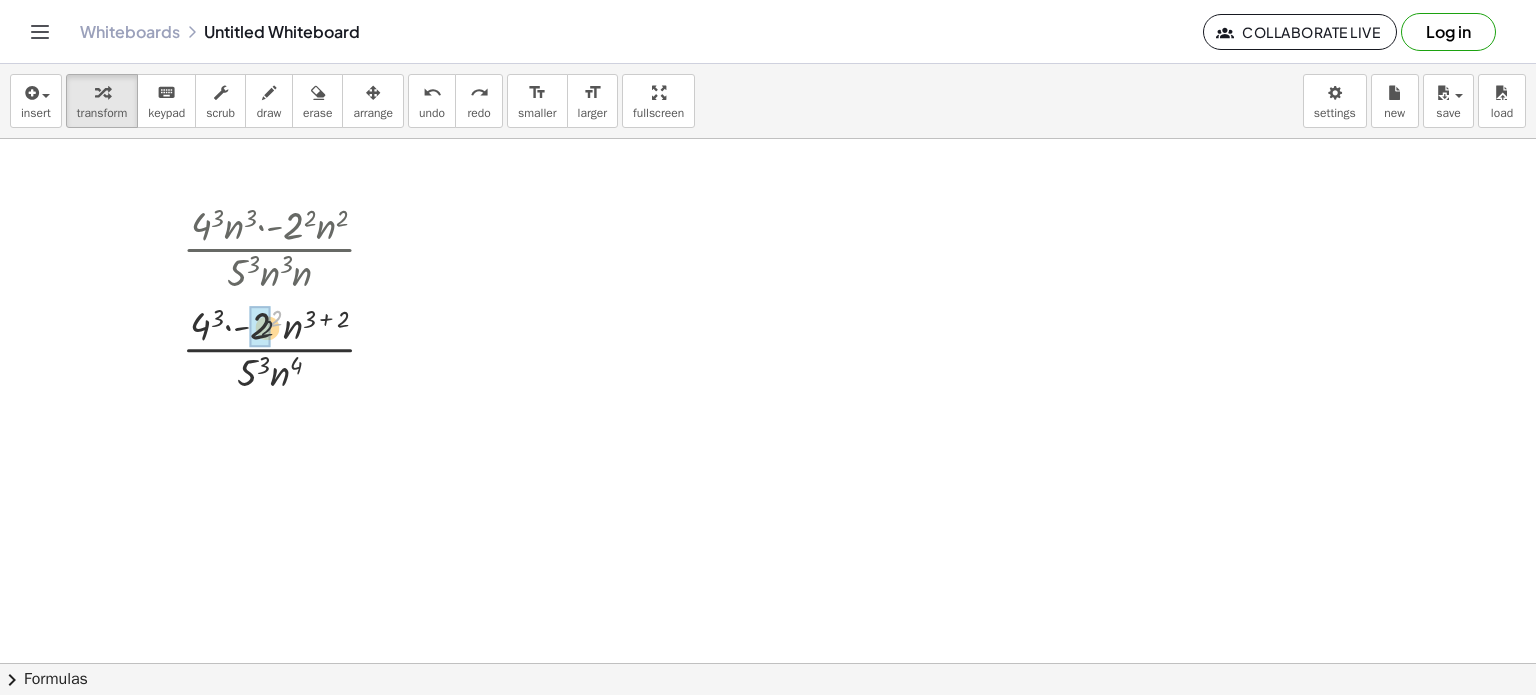 drag, startPoint x: 272, startPoint y: 315, endPoint x: 260, endPoint y: 327, distance: 16.970562 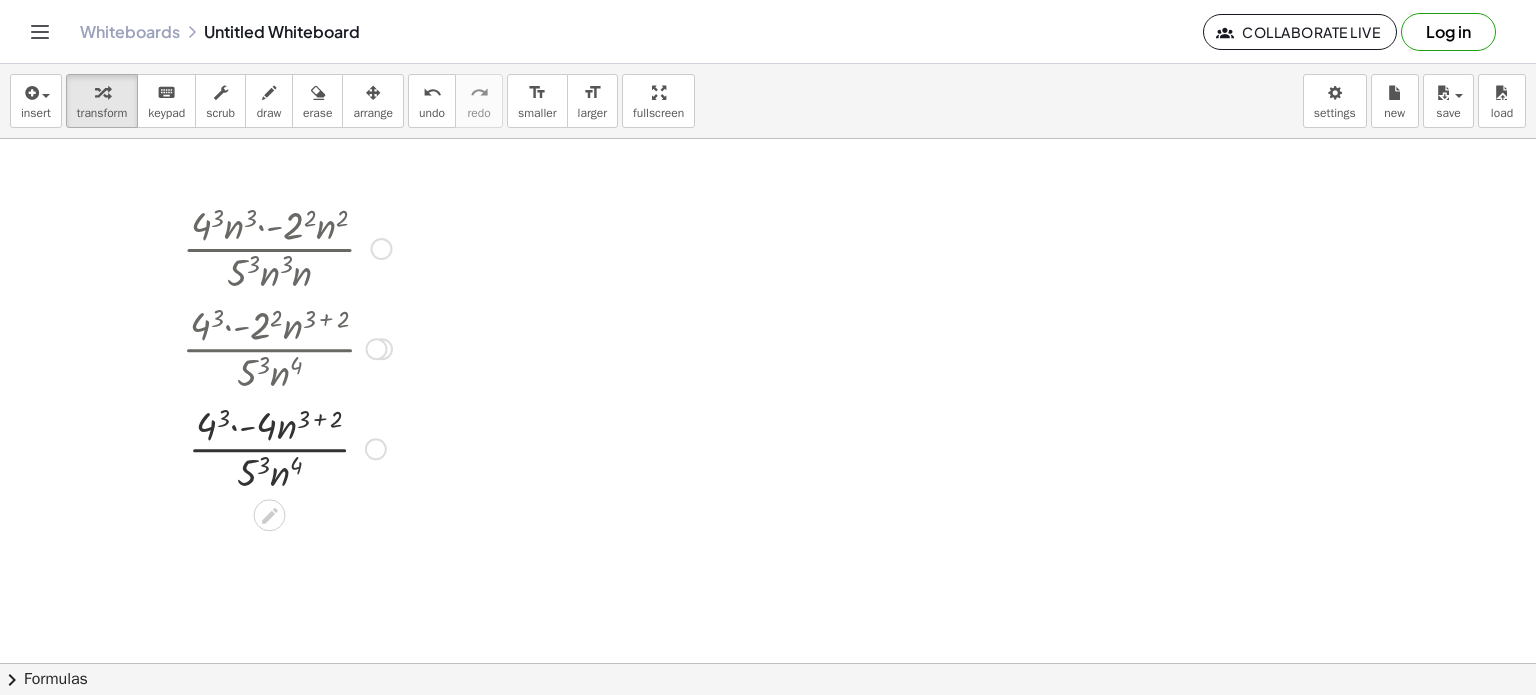 click at bounding box center (287, 447) 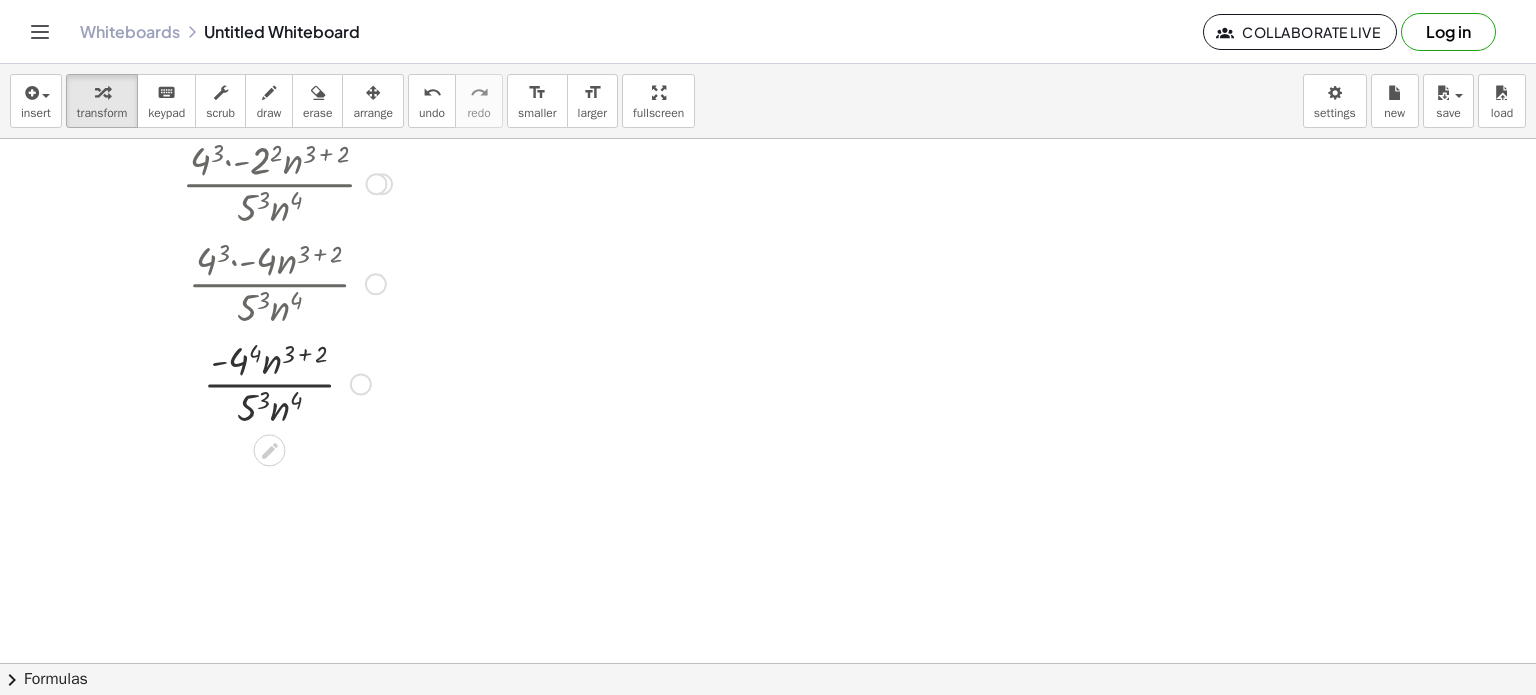 scroll, scrollTop: 200, scrollLeft: 0, axis: vertical 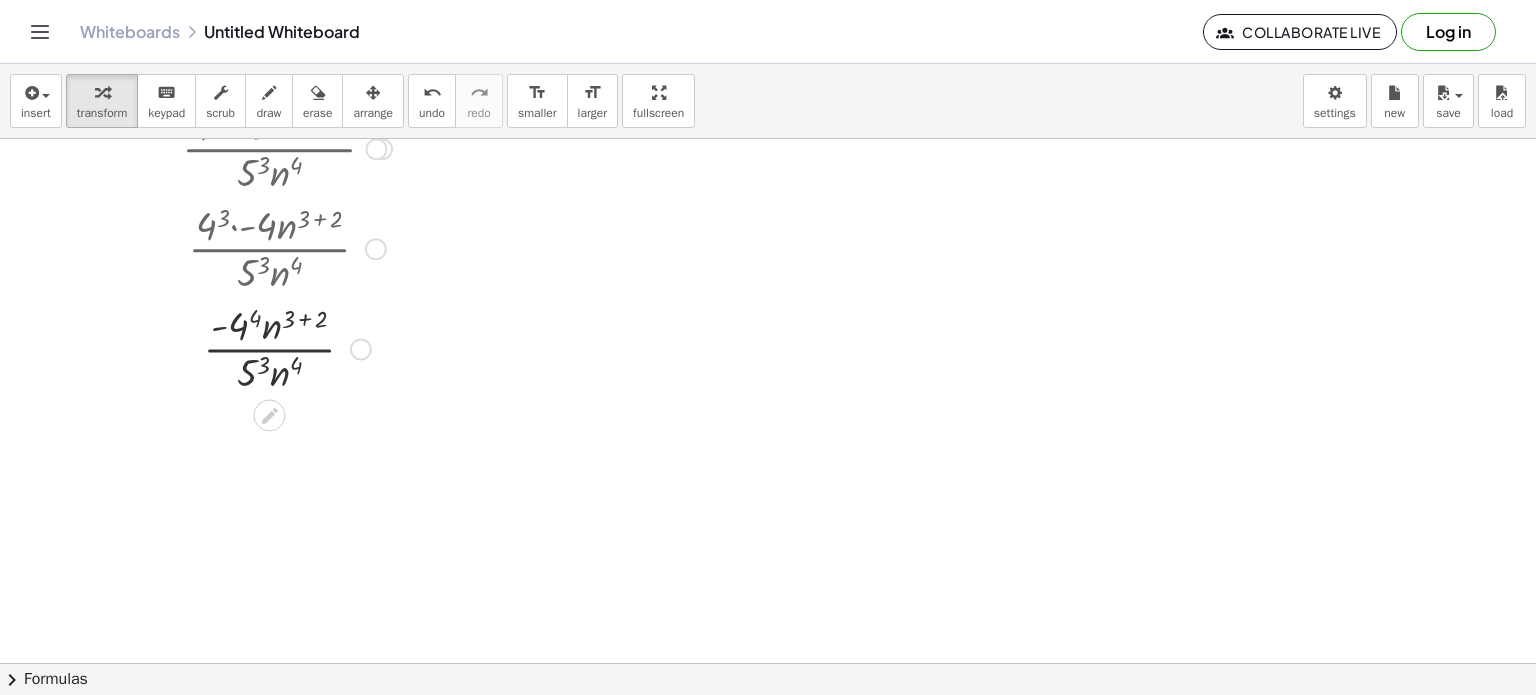 click at bounding box center (287, 347) 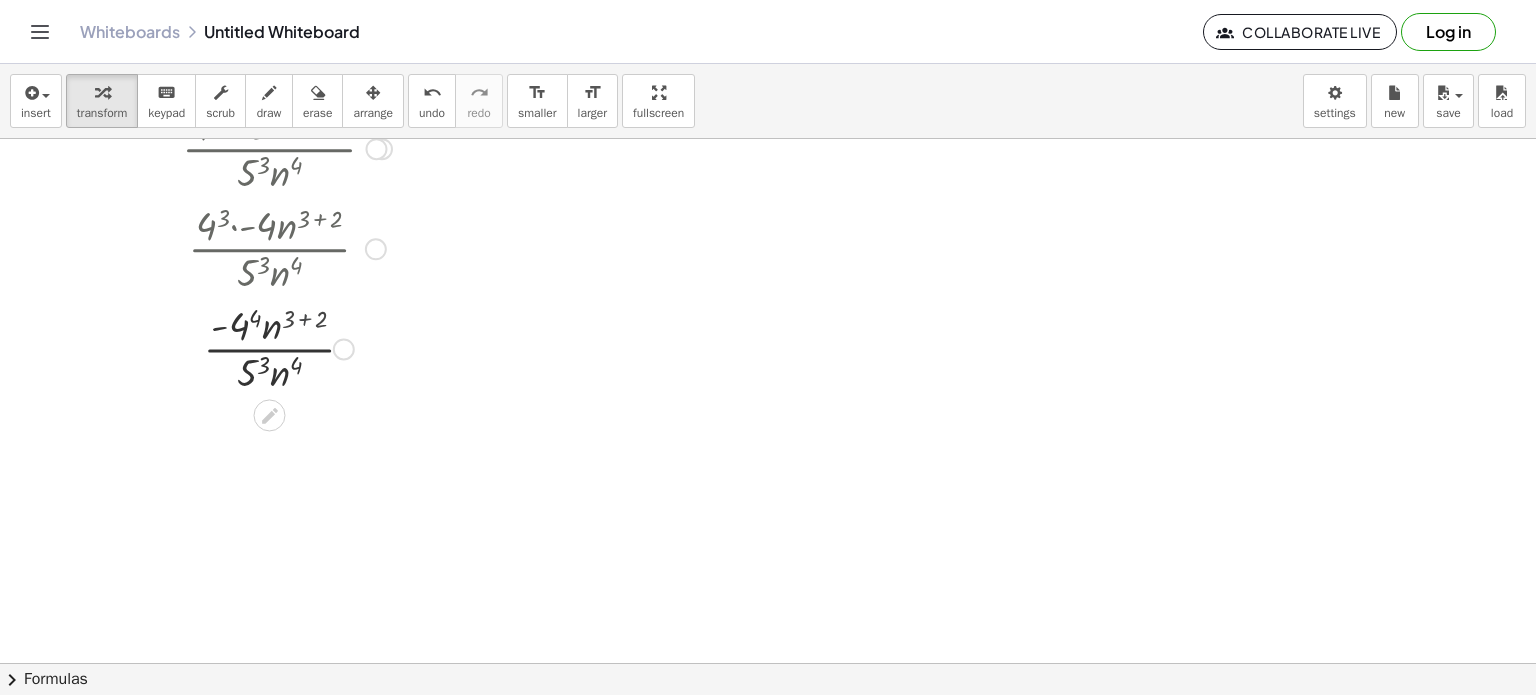 click at bounding box center (287, 347) 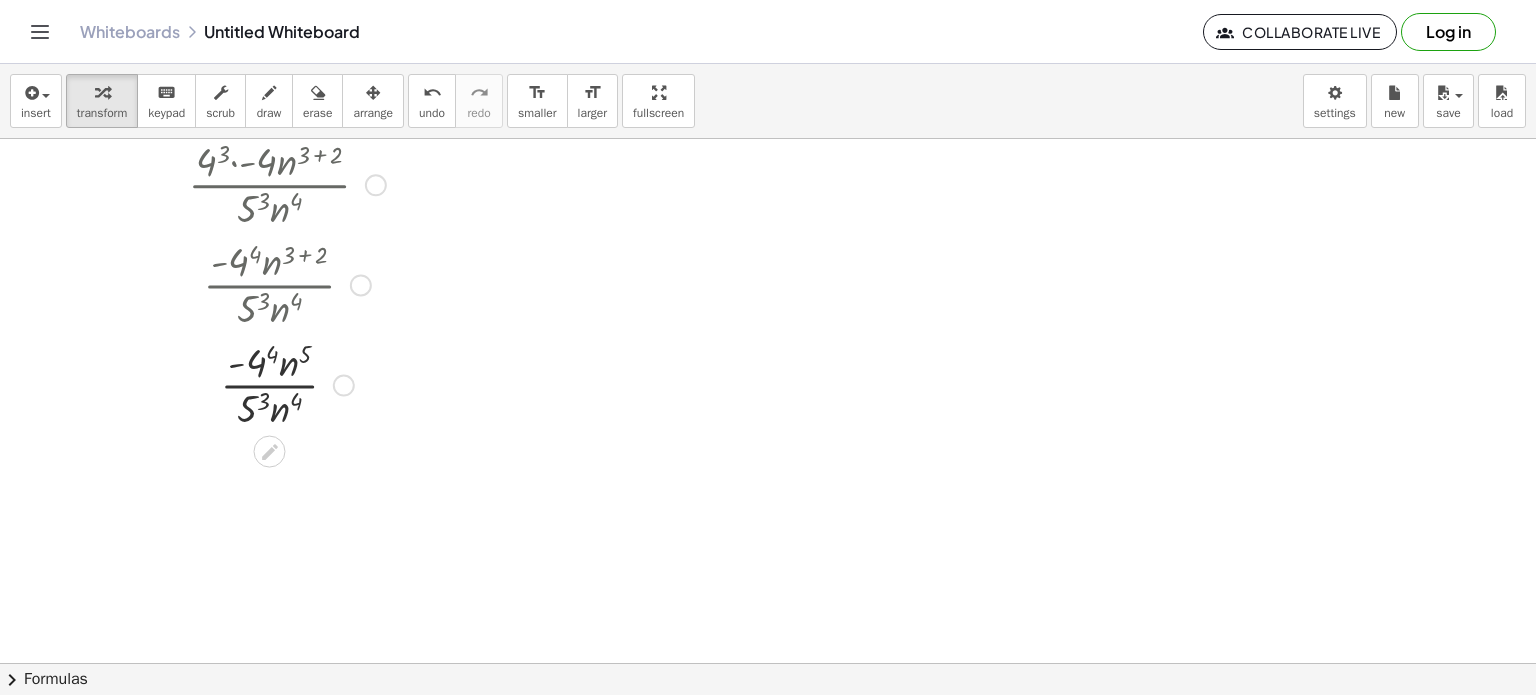 scroll, scrollTop: 300, scrollLeft: 0, axis: vertical 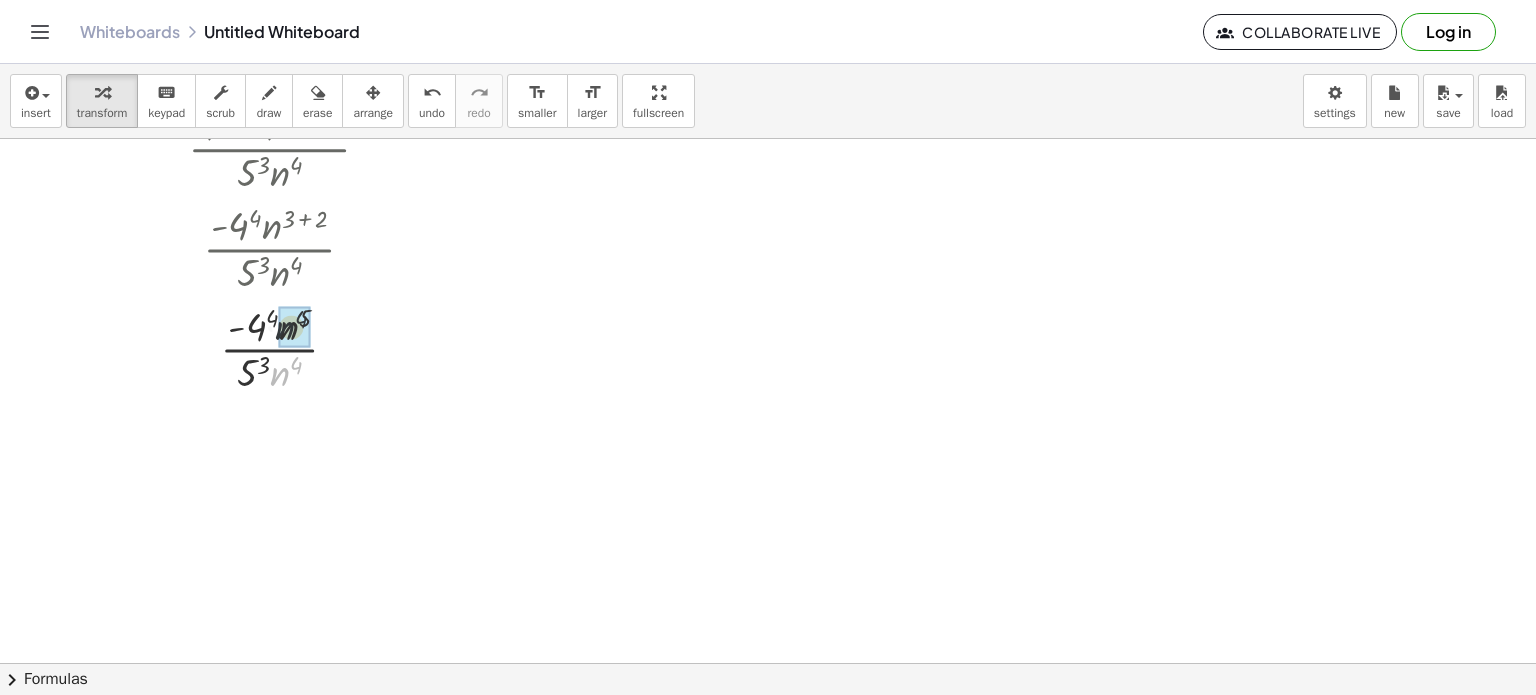 drag, startPoint x: 282, startPoint y: 383, endPoint x: 292, endPoint y: 339, distance: 45.122055 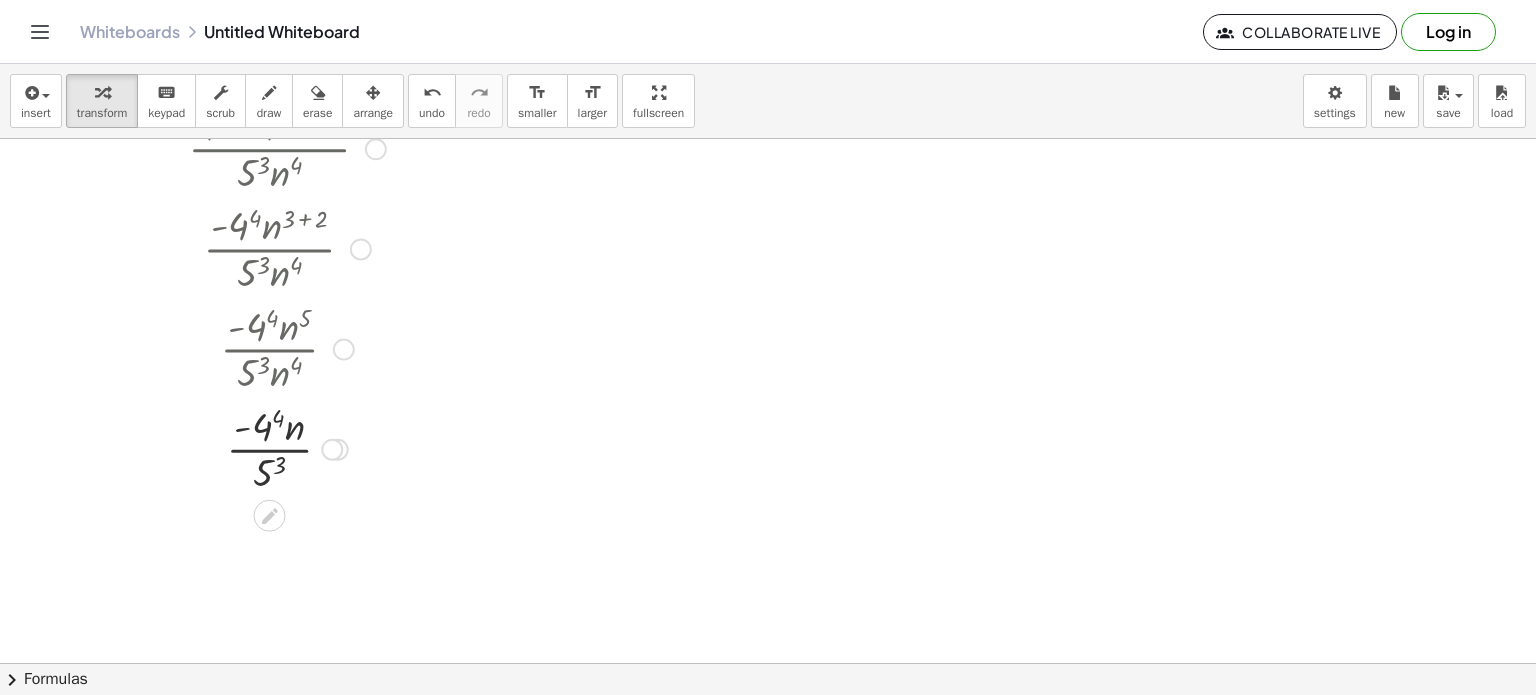 scroll, scrollTop: 400, scrollLeft: 0, axis: vertical 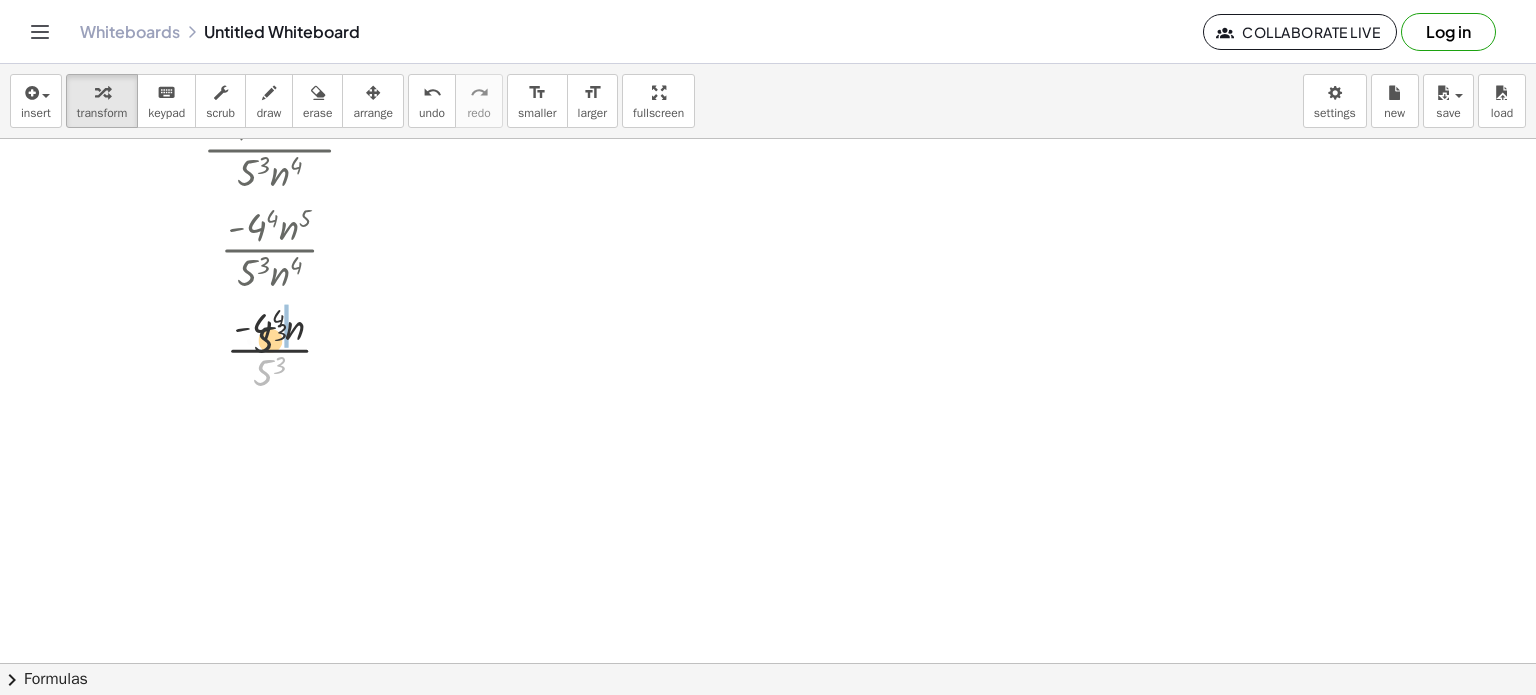 drag, startPoint x: 264, startPoint y: 370, endPoint x: 265, endPoint y: 321, distance: 49.010204 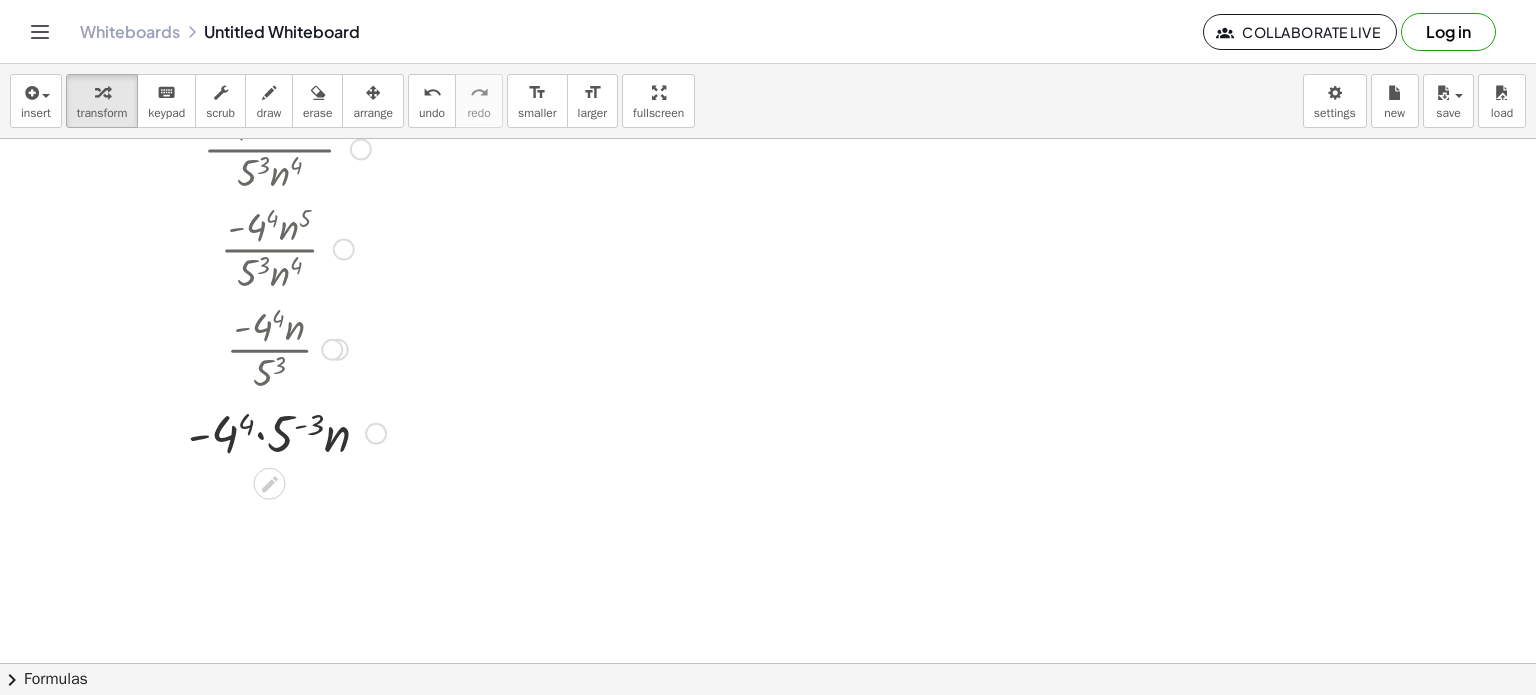 click at bounding box center [287, 432] 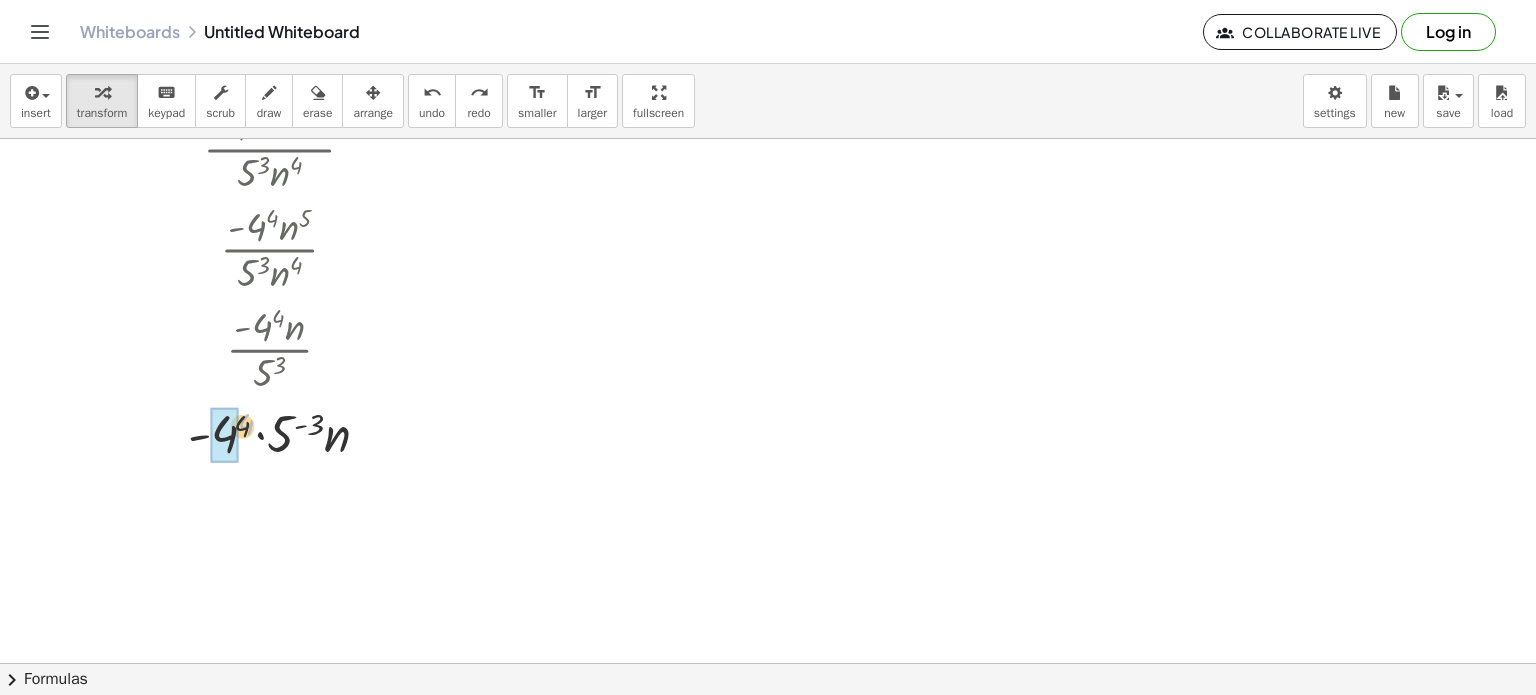 drag, startPoint x: 244, startPoint y: 420, endPoint x: 227, endPoint y: 431, distance: 20.248457 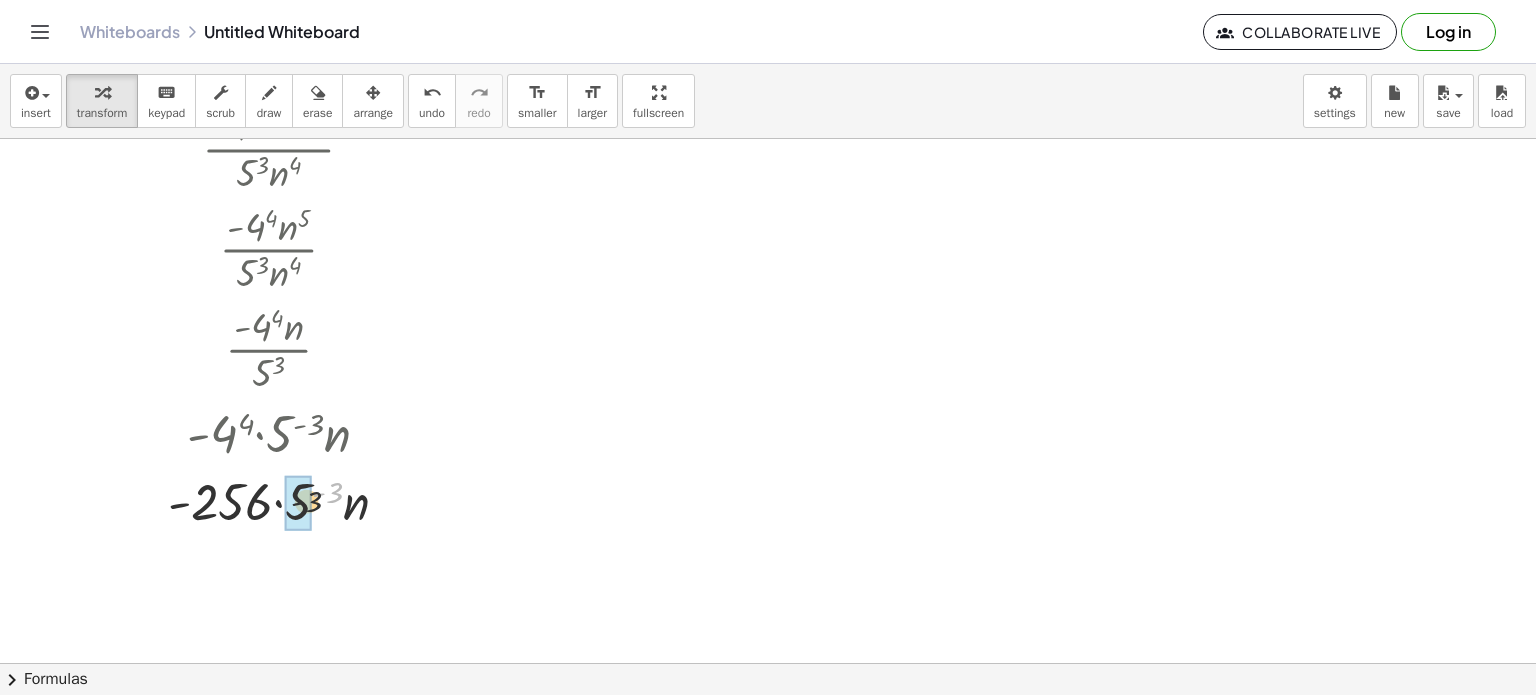 drag, startPoint x: 315, startPoint y: 489, endPoint x: 303, endPoint y: 495, distance: 13.416408 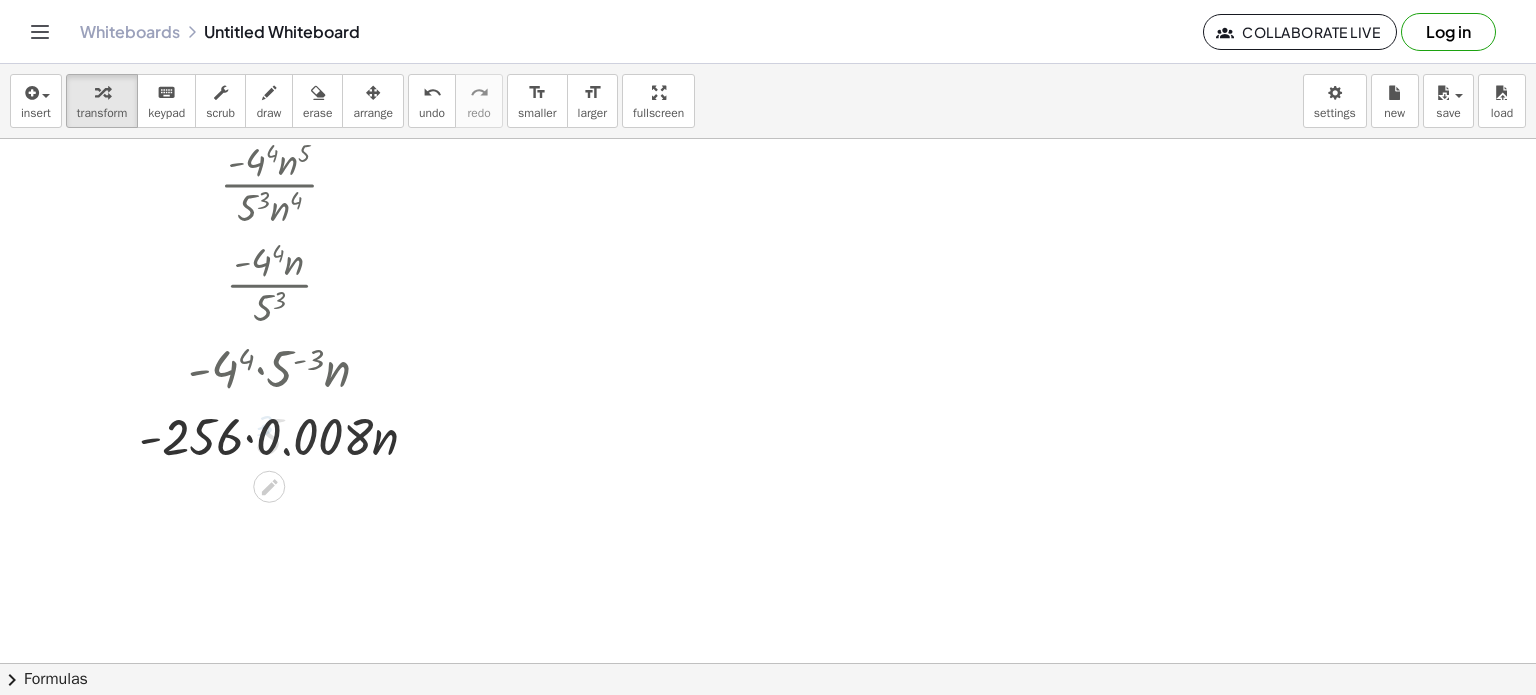 scroll, scrollTop: 500, scrollLeft: 0, axis: vertical 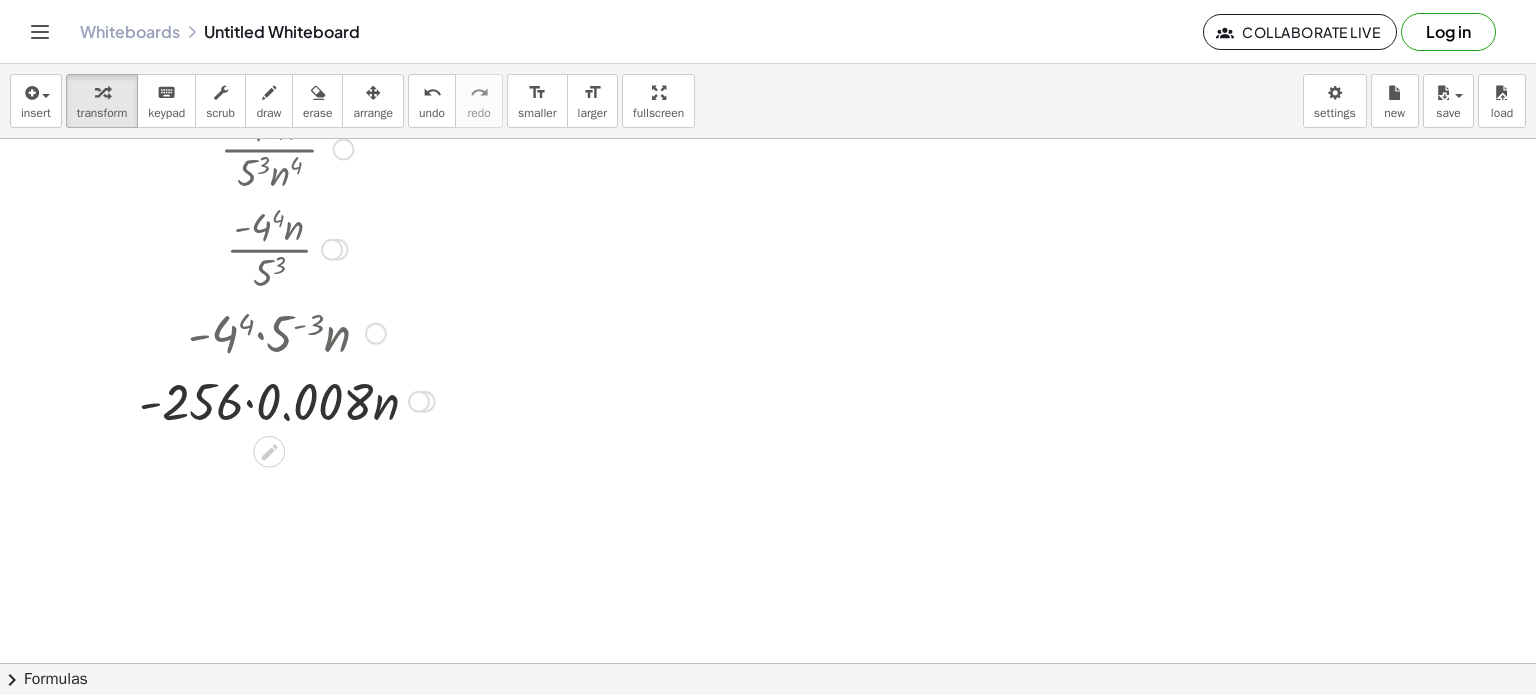 click at bounding box center (287, 400) 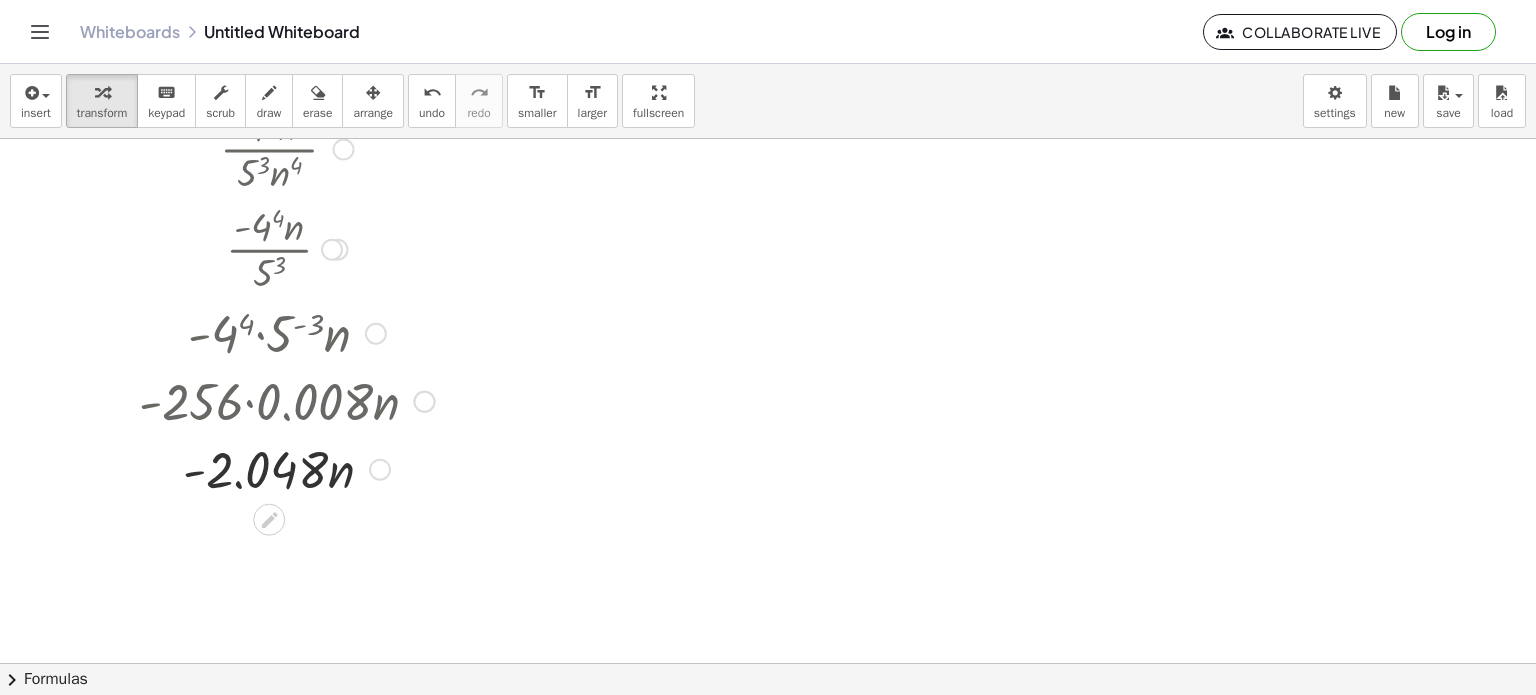 scroll, scrollTop: 524, scrollLeft: 0, axis: vertical 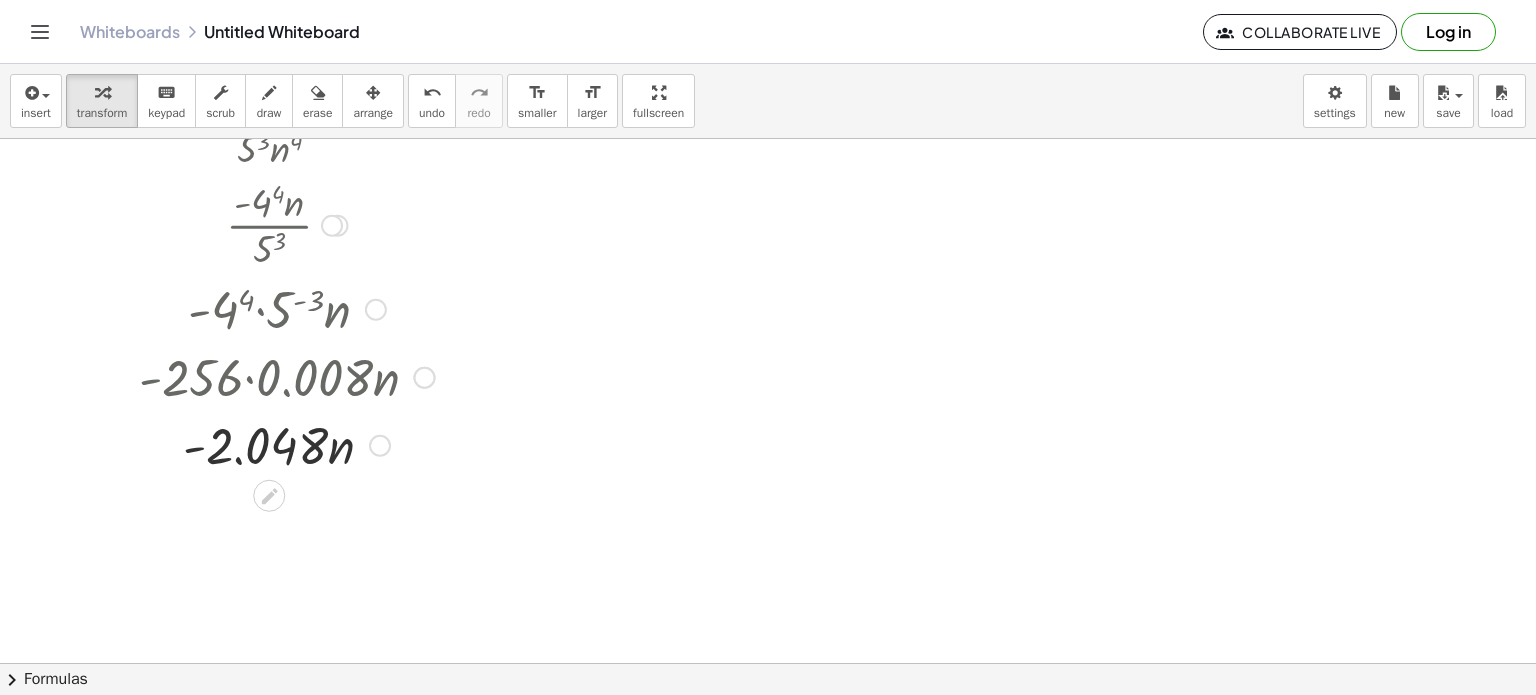 click at bounding box center (287, 444) 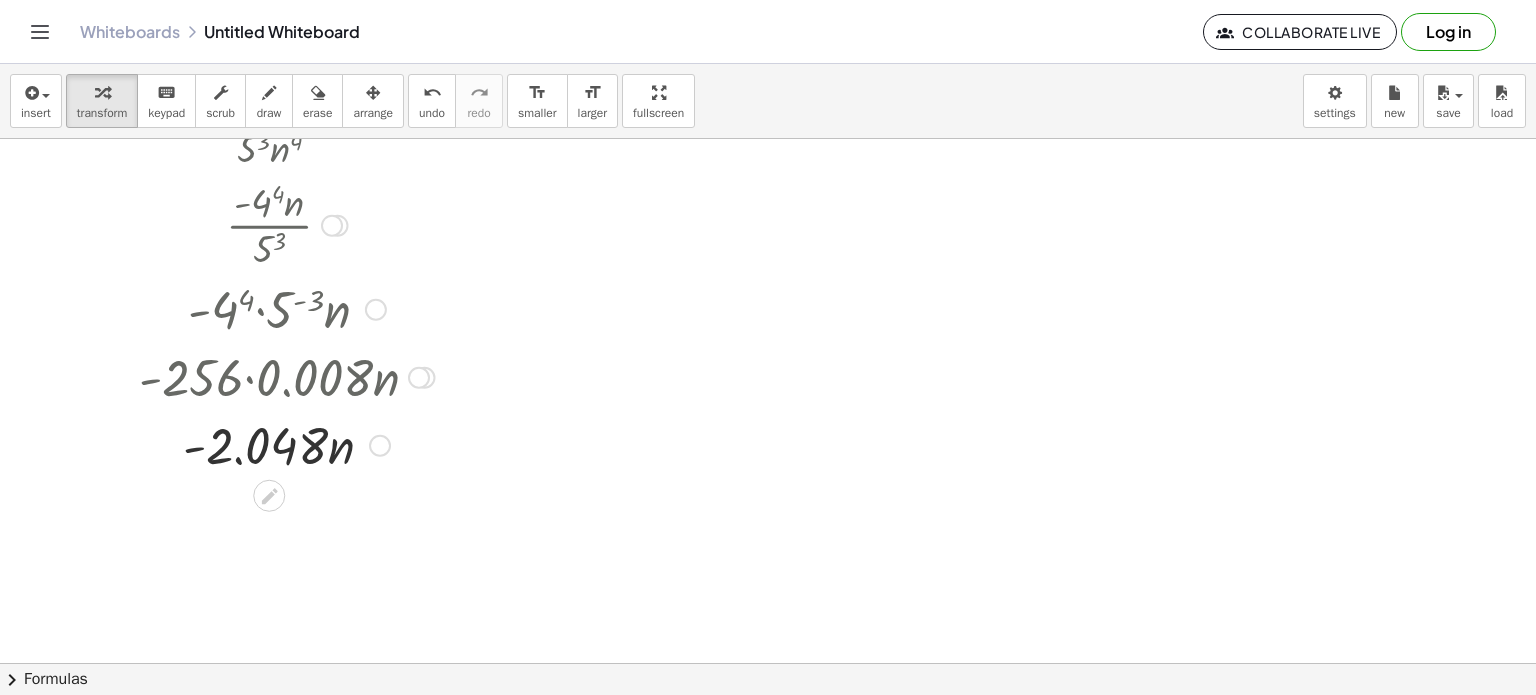 click at bounding box center (287, 444) 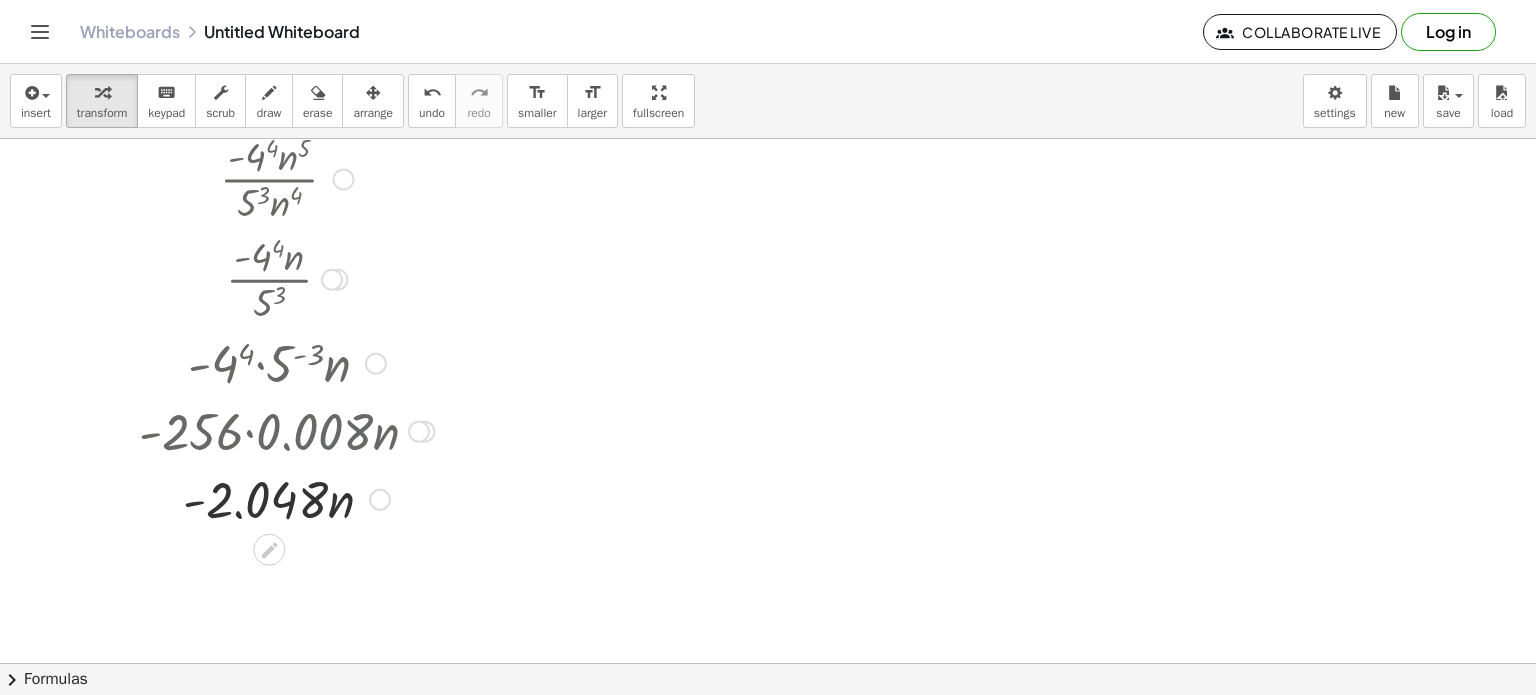 scroll, scrollTop: 524, scrollLeft: 0, axis: vertical 